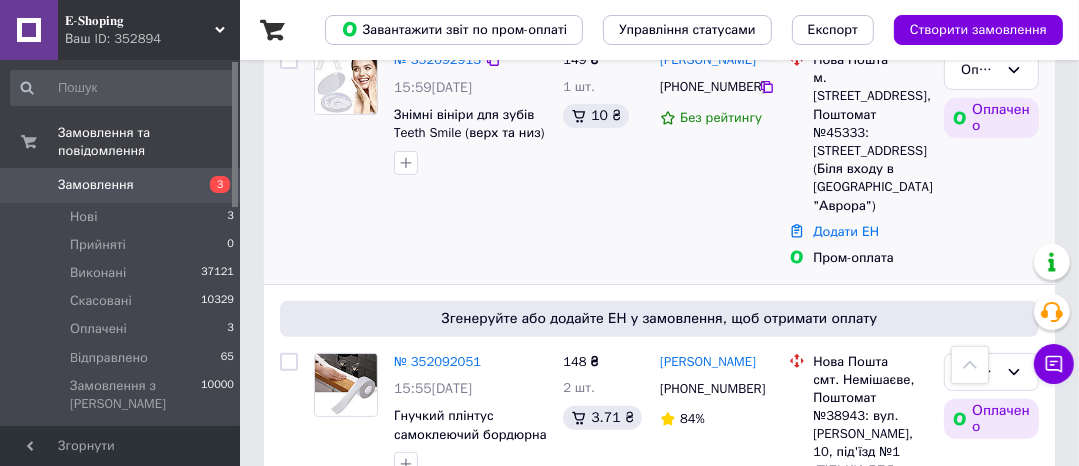 scroll, scrollTop: 640, scrollLeft: 0, axis: vertical 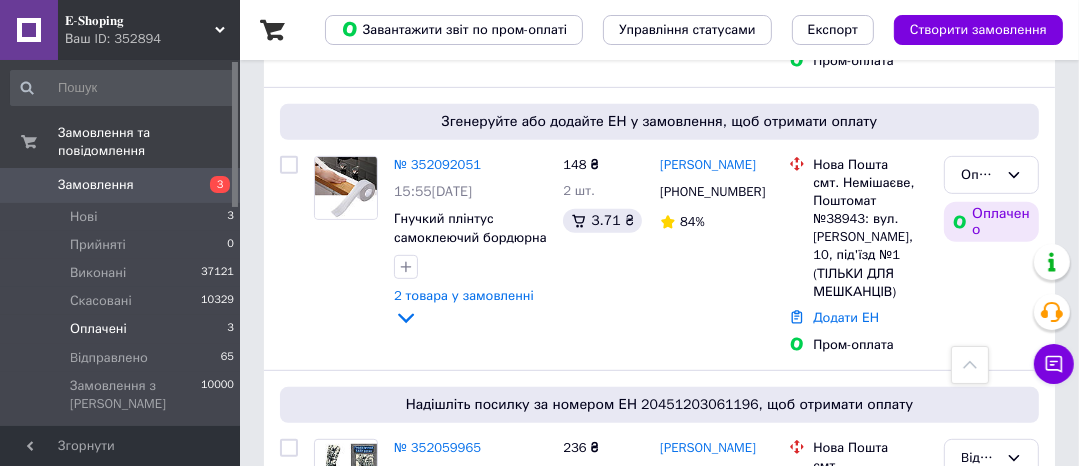click on "Оплачені 3" at bounding box center (123, 329) 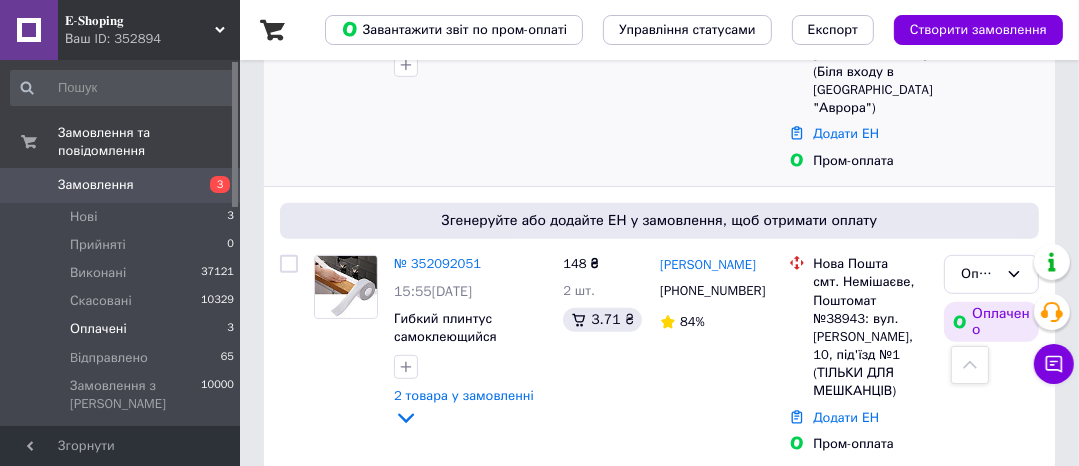 scroll, scrollTop: 619, scrollLeft: 0, axis: vertical 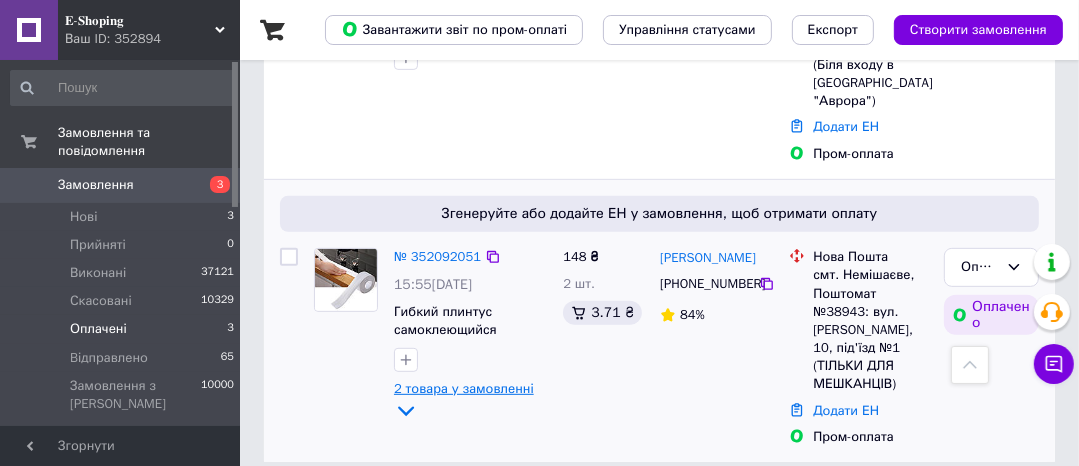 click 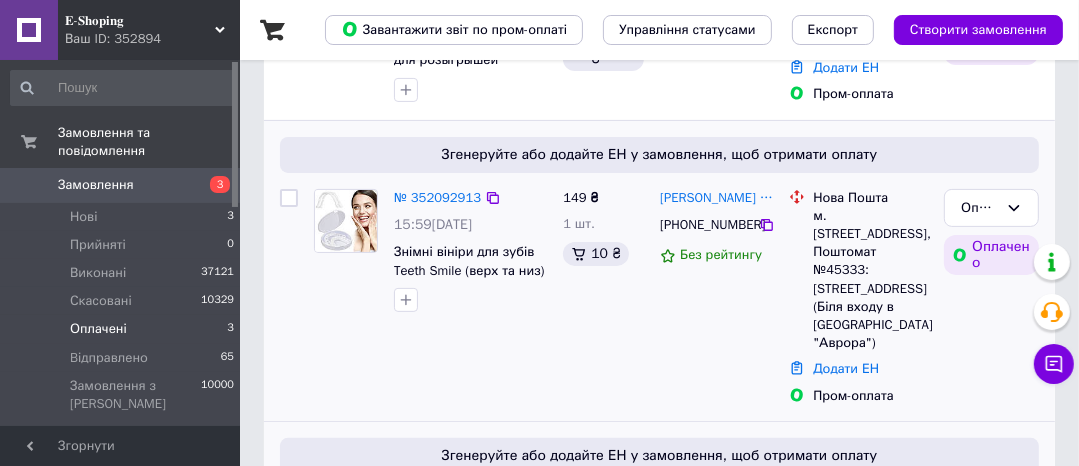 scroll, scrollTop: 620, scrollLeft: 0, axis: vertical 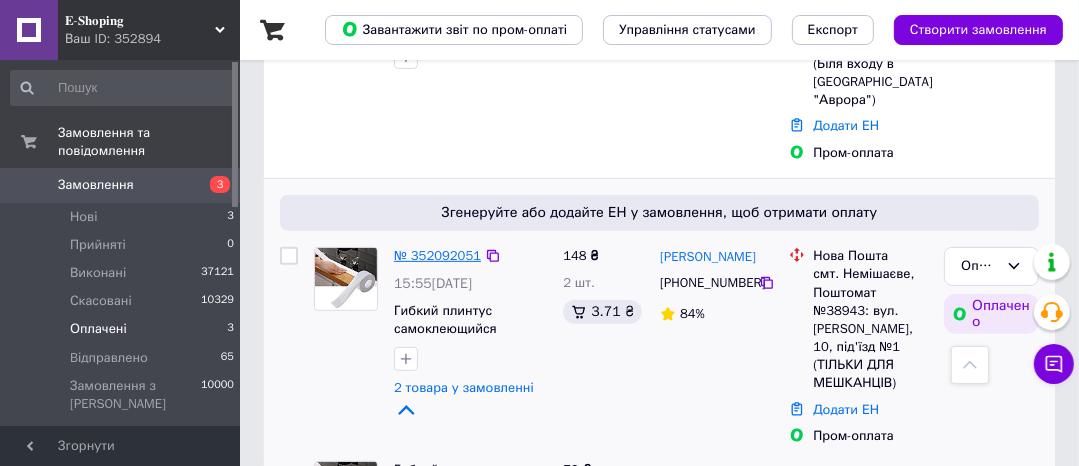 click on "№ 352092051" at bounding box center [437, 255] 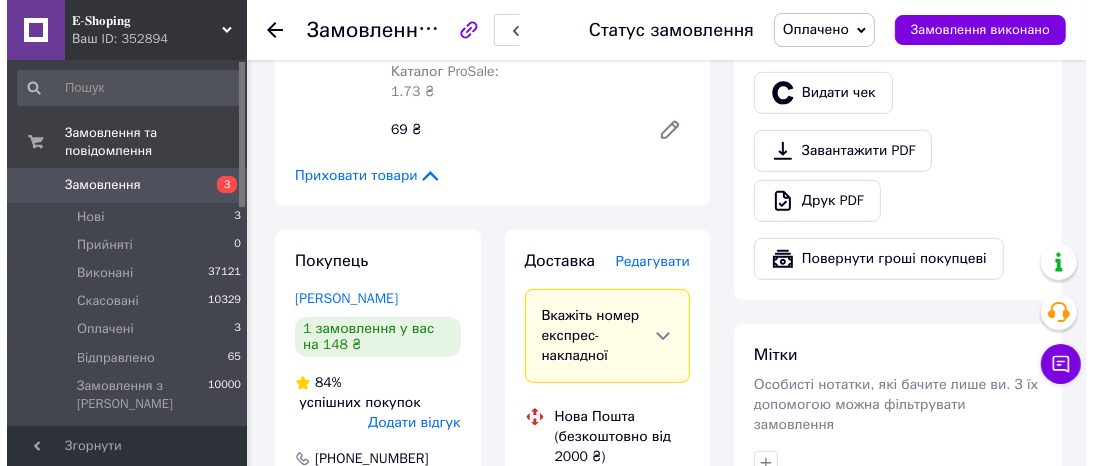 scroll, scrollTop: 720, scrollLeft: 0, axis: vertical 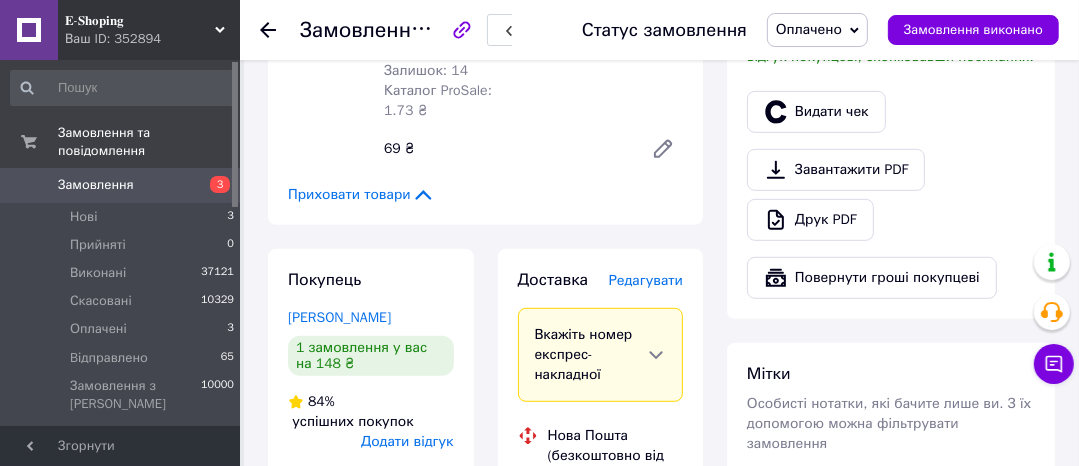 click on "Редагувати" at bounding box center (646, 280) 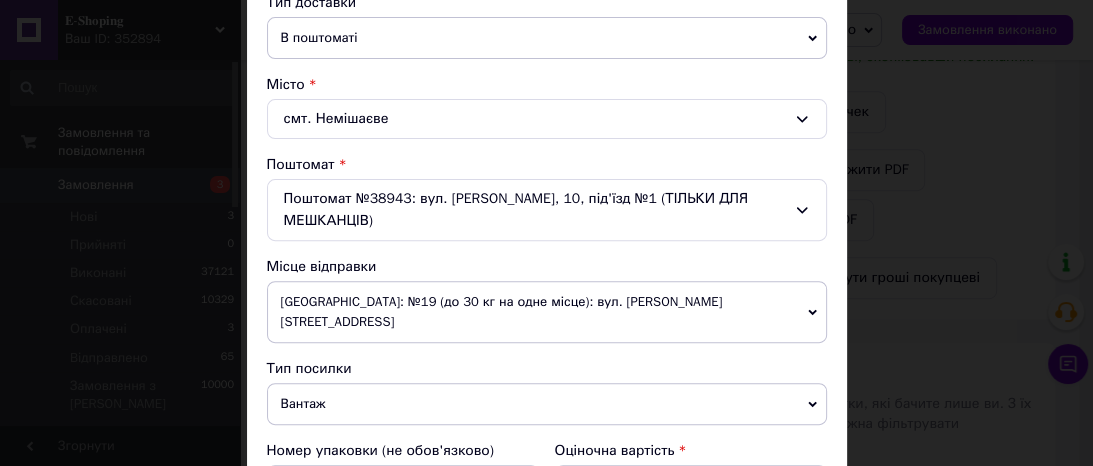 scroll, scrollTop: 720, scrollLeft: 0, axis: vertical 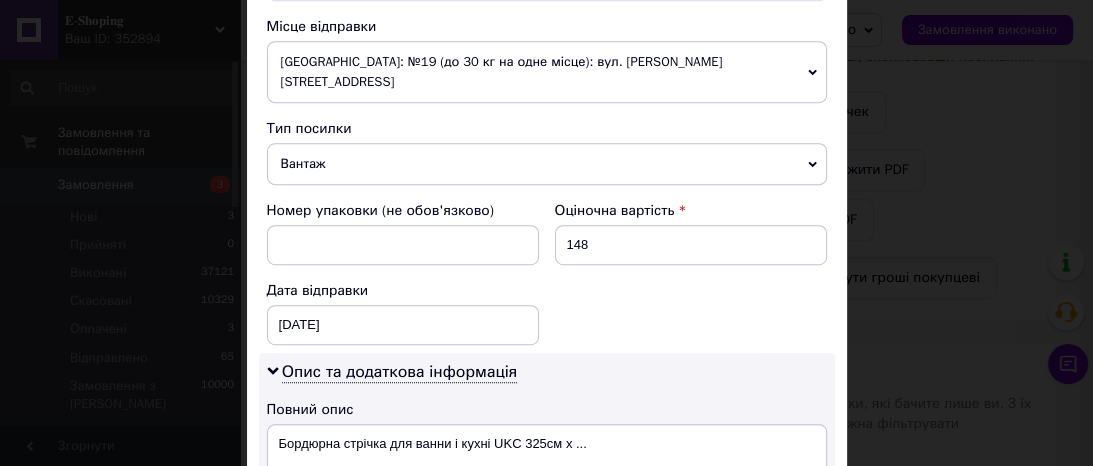 click on "Вантаж" at bounding box center (547, 164) 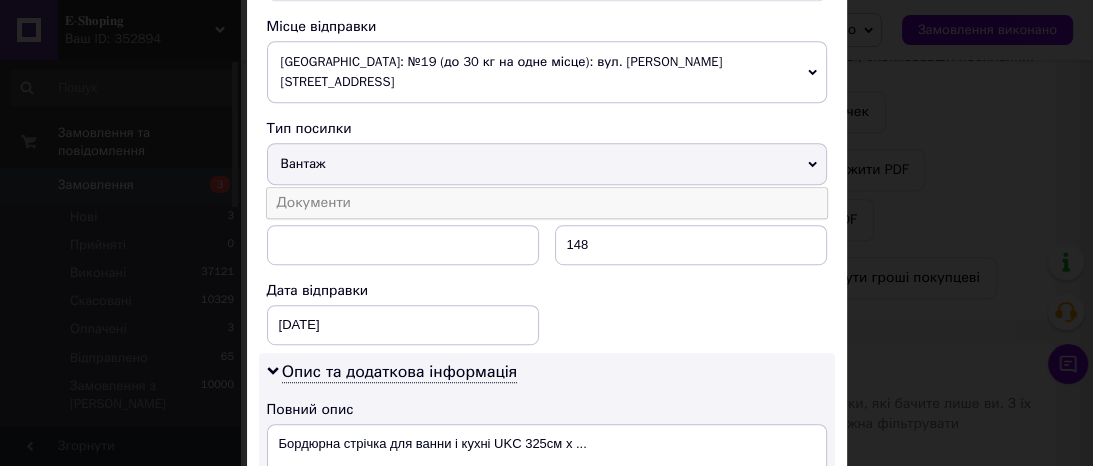click on "Документи" at bounding box center (547, 203) 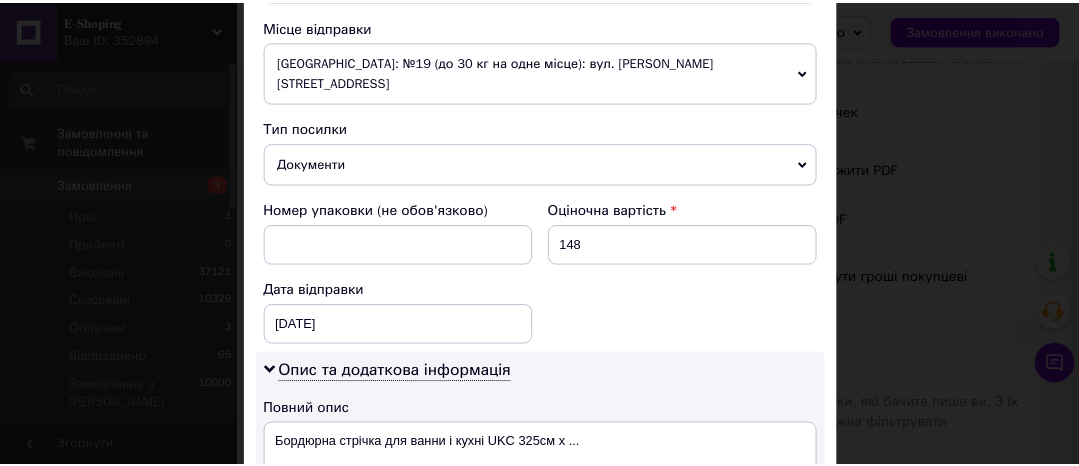 scroll, scrollTop: 1120, scrollLeft: 0, axis: vertical 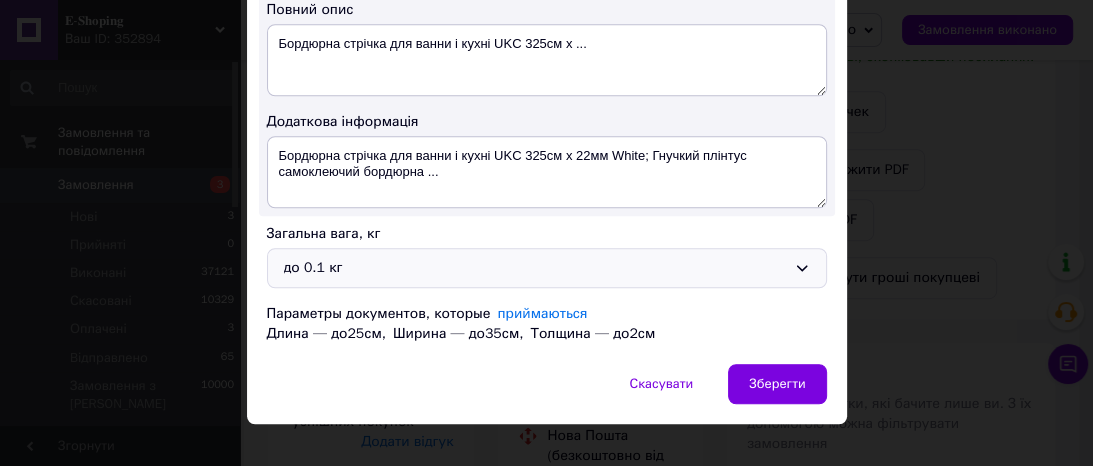 click on "до 0.1 кг" at bounding box center (535, 268) 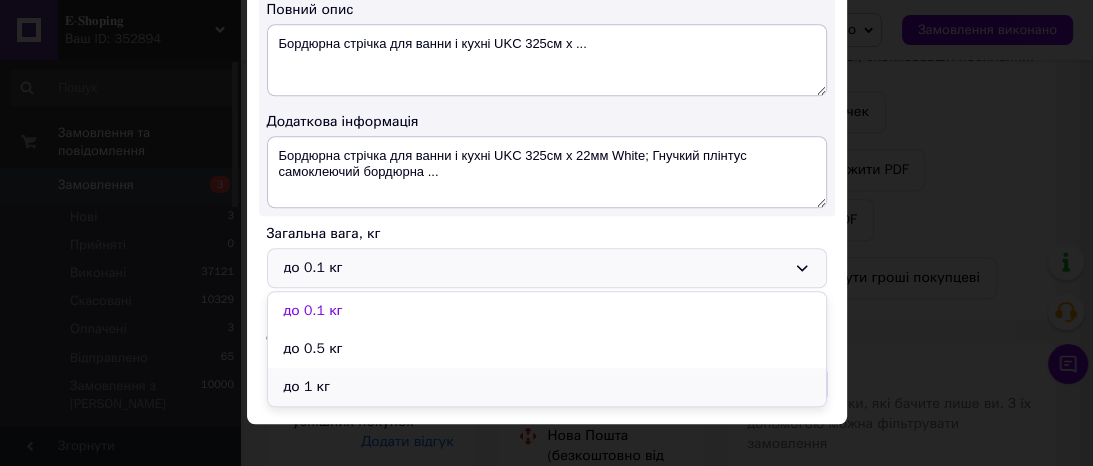click on "до 1 кг" at bounding box center [547, 387] 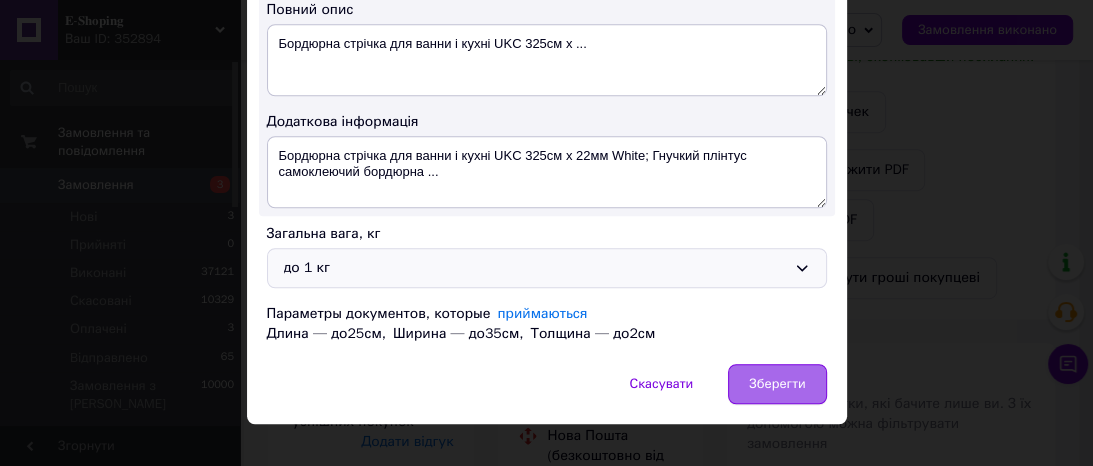 click on "Зберегти" at bounding box center [777, 384] 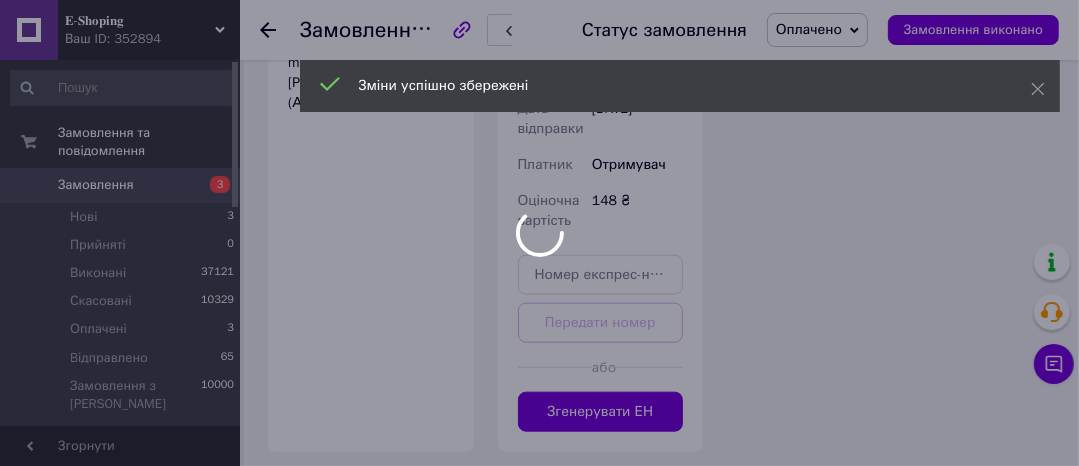 scroll, scrollTop: 1600, scrollLeft: 0, axis: vertical 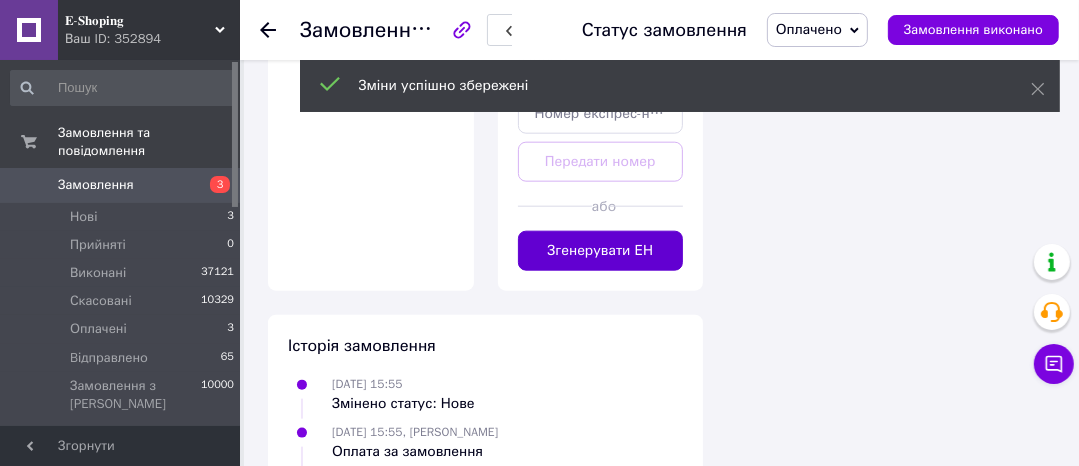 click on "Згенерувати ЕН" at bounding box center [601, 251] 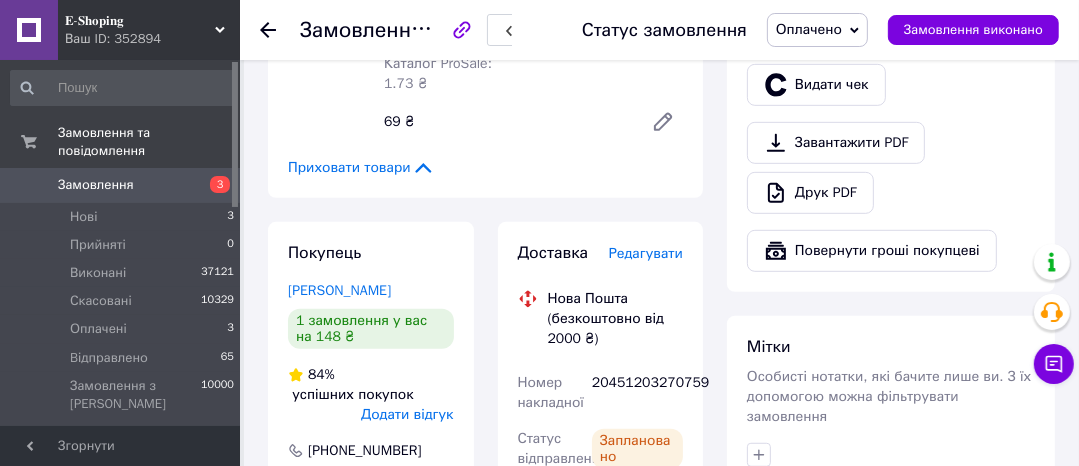 scroll, scrollTop: 880, scrollLeft: 0, axis: vertical 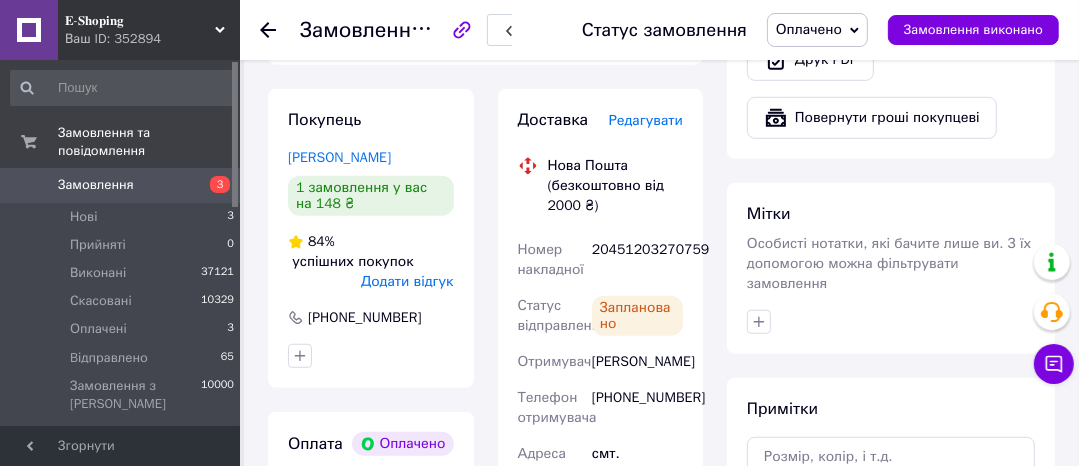 click on "20451203270759" at bounding box center [637, 260] 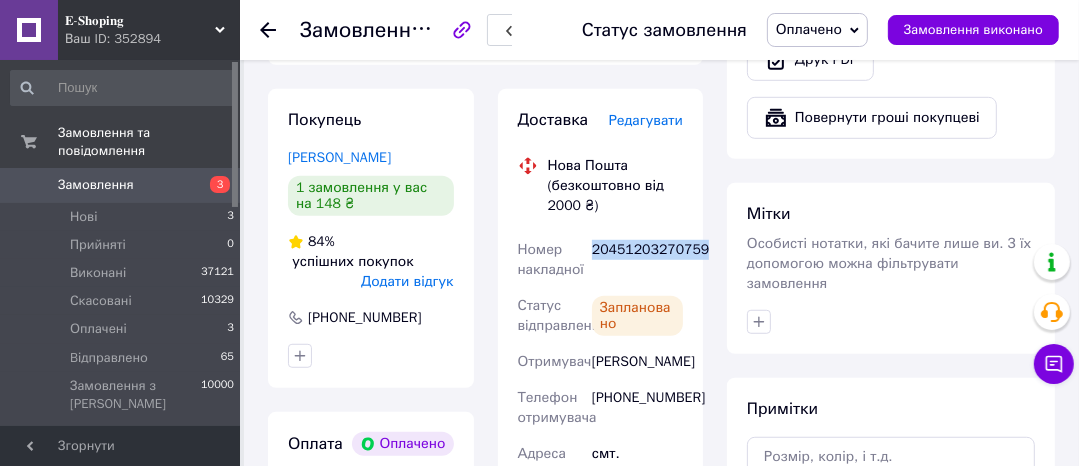 click on "20451203270759" at bounding box center [637, 260] 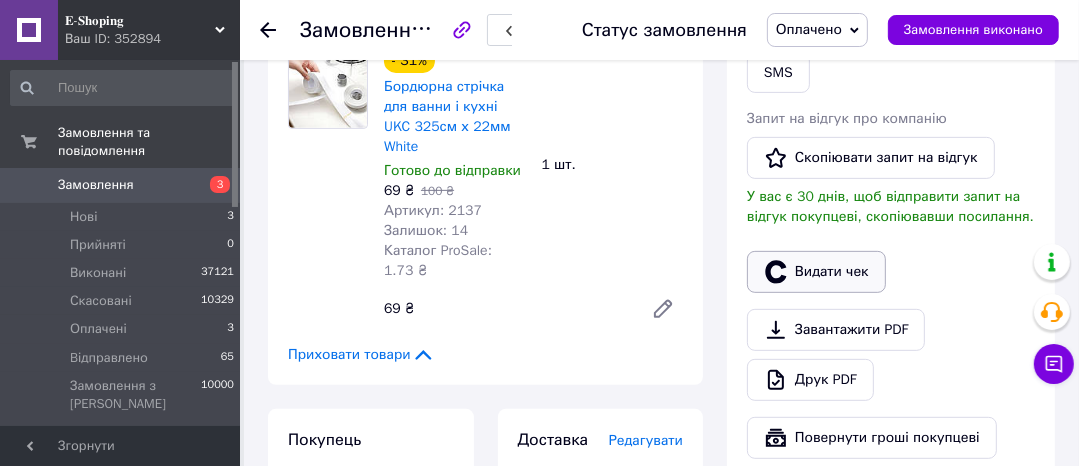 click 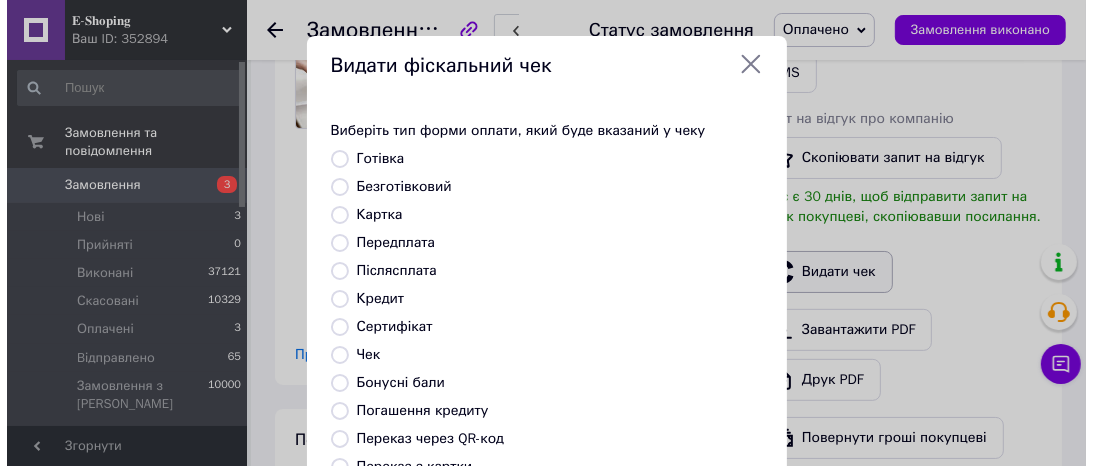 scroll, scrollTop: 528, scrollLeft: 0, axis: vertical 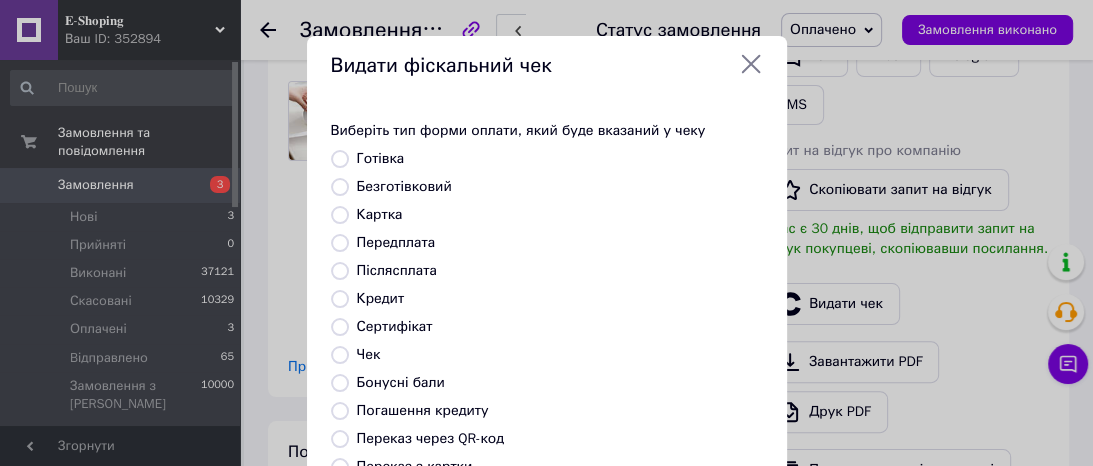 click on "Безготівковий" at bounding box center [404, 186] 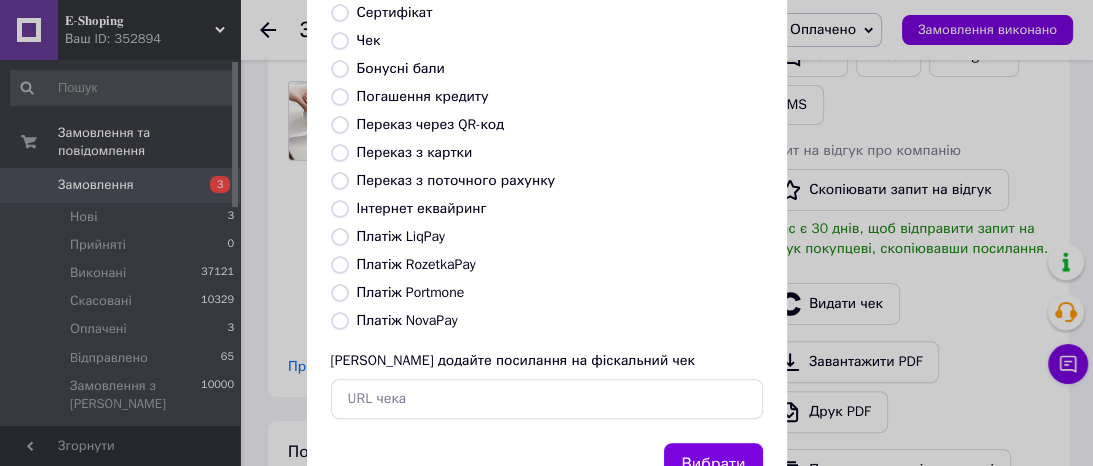 scroll, scrollTop: 392, scrollLeft: 0, axis: vertical 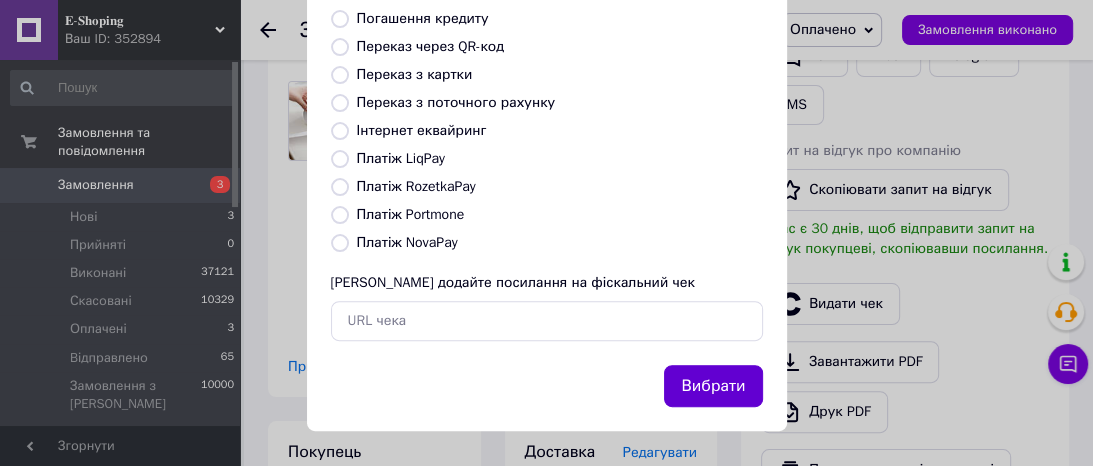 click on "Вибрати" at bounding box center (713, 386) 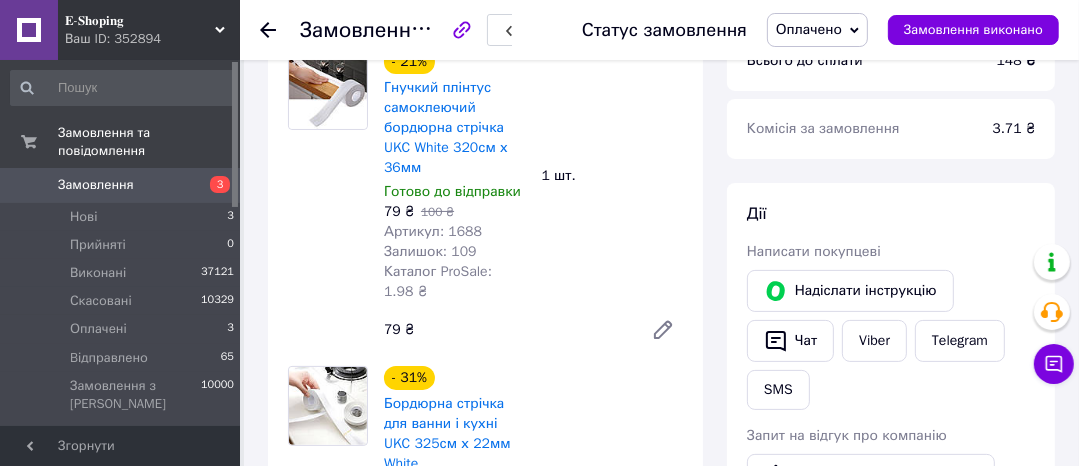 scroll, scrollTop: 240, scrollLeft: 0, axis: vertical 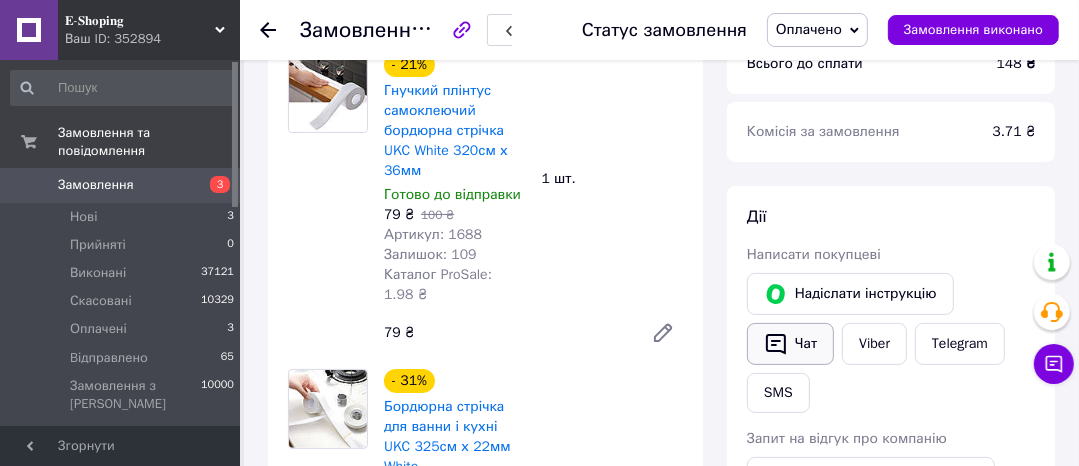 click on "Чат" at bounding box center (790, 344) 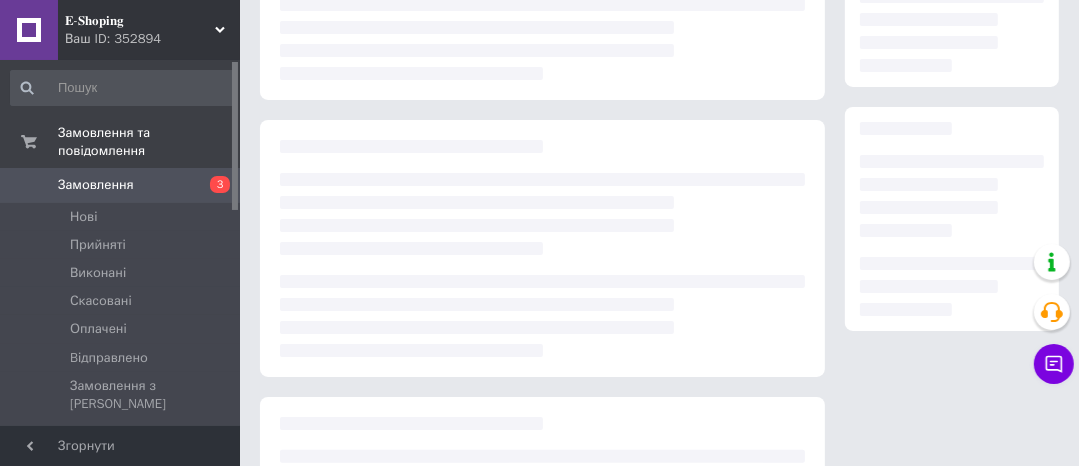 scroll, scrollTop: 240, scrollLeft: 0, axis: vertical 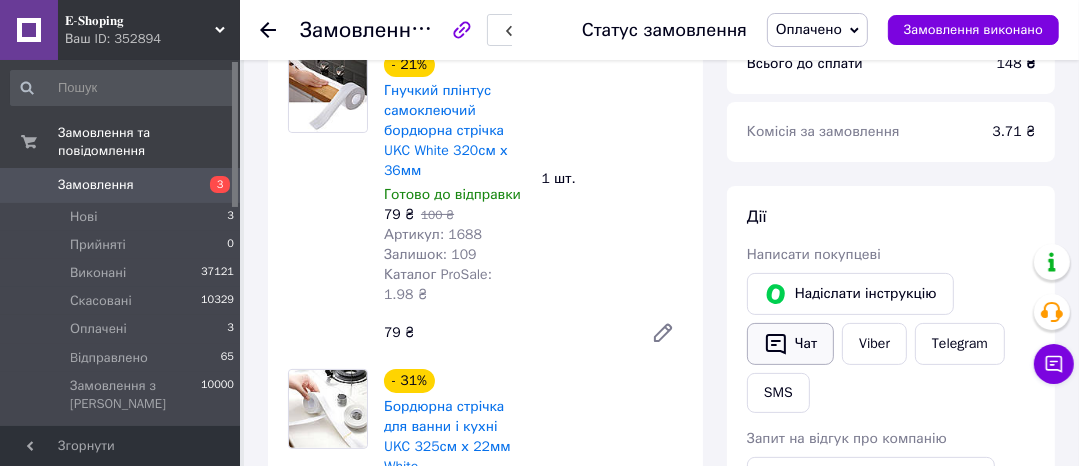 click 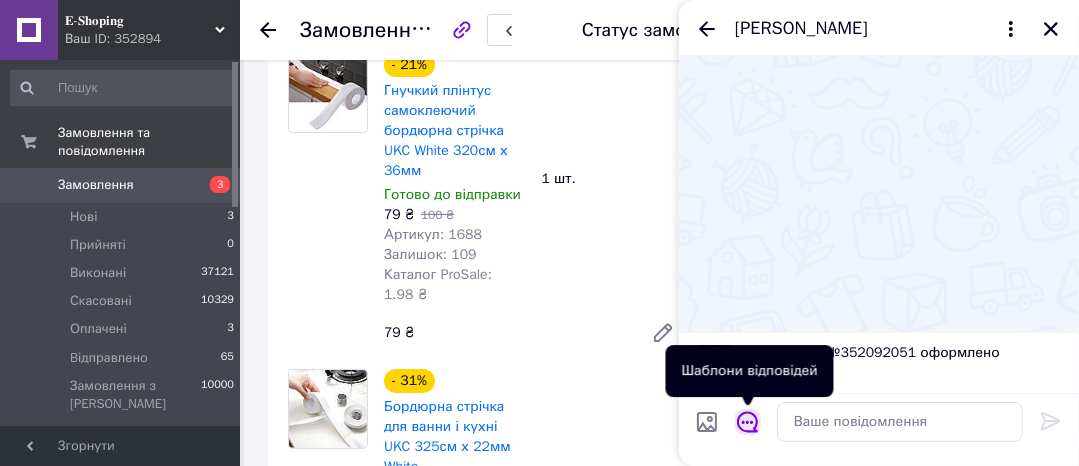 click at bounding box center (748, 422) 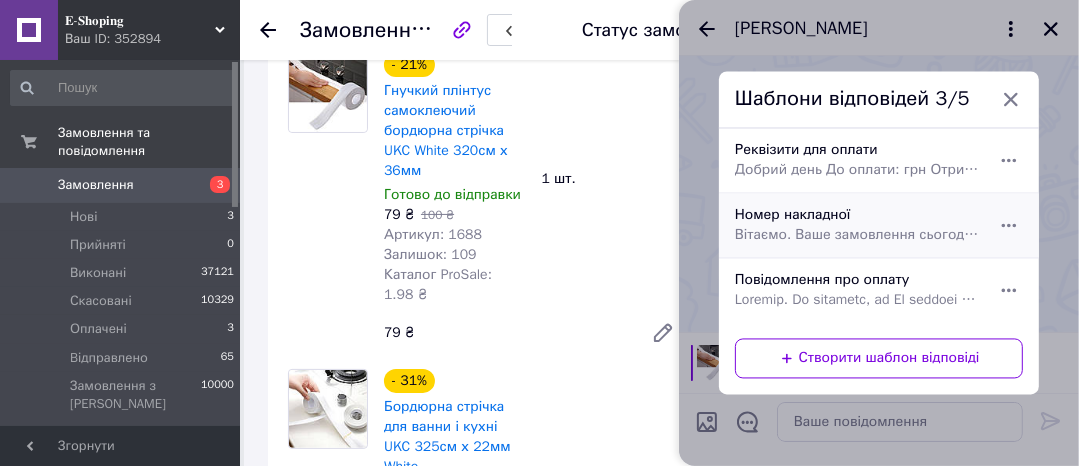 click on "Номер накладної Вітаємо. Ваше замовлення сьогодні буде передано на відправлення. Номер накладної:" at bounding box center (857, 226) 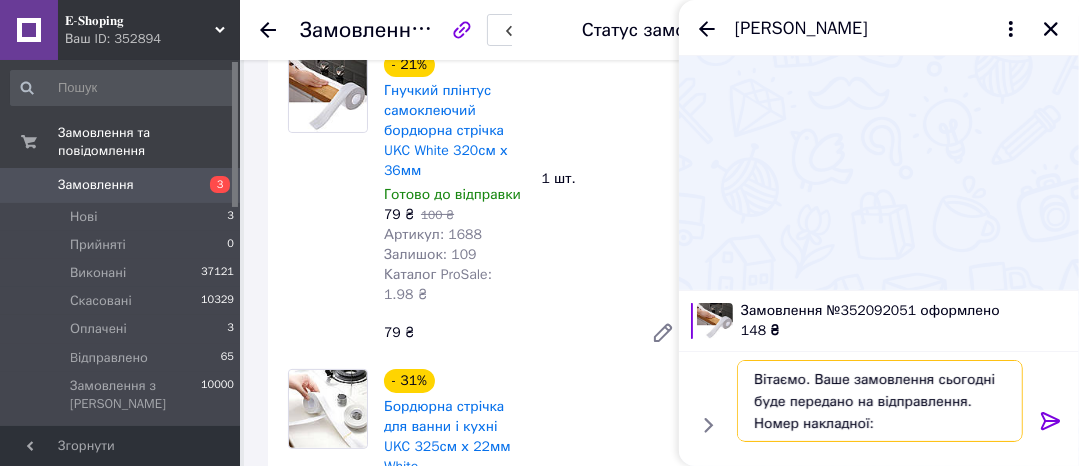 click on "Вітаємо. Ваше замовлення сьогодні буде передано на відправлення. Номер накладної:" at bounding box center (880, 401) 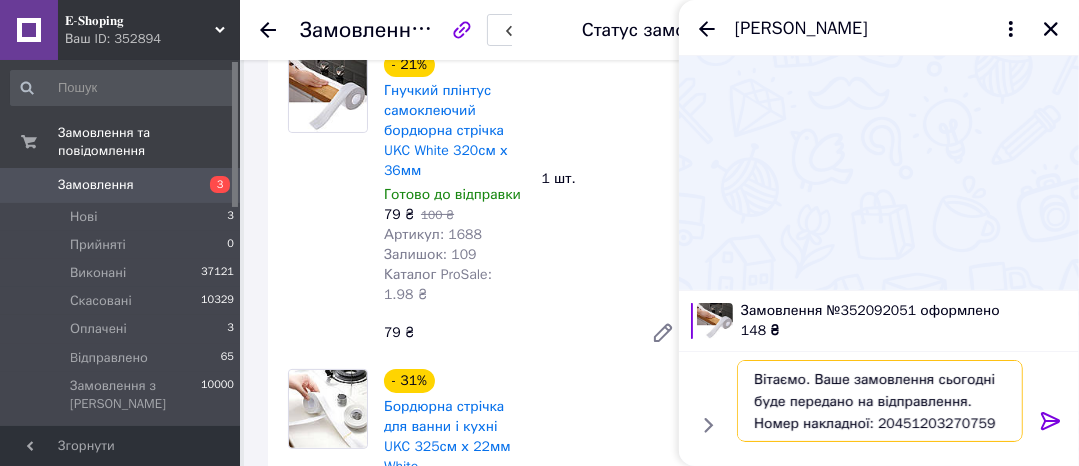 type on "Вітаємо. Ваше замовлення сьогодні буде передано на відправлення. Номер накладної: 20451203270759" 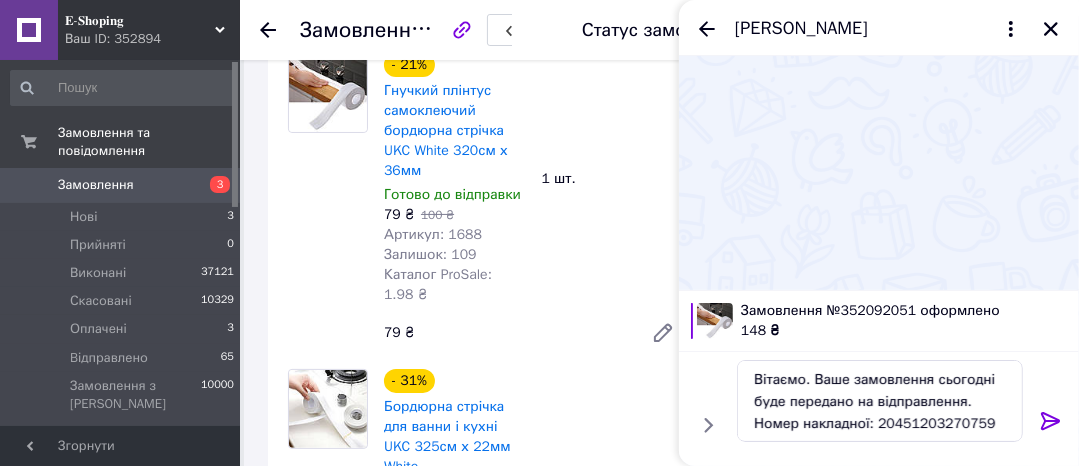 click 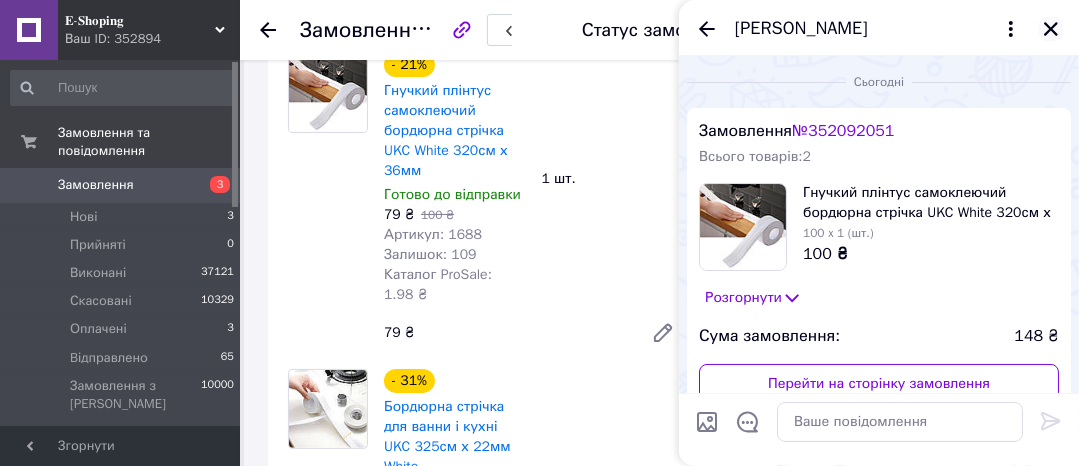 scroll, scrollTop: 168, scrollLeft: 0, axis: vertical 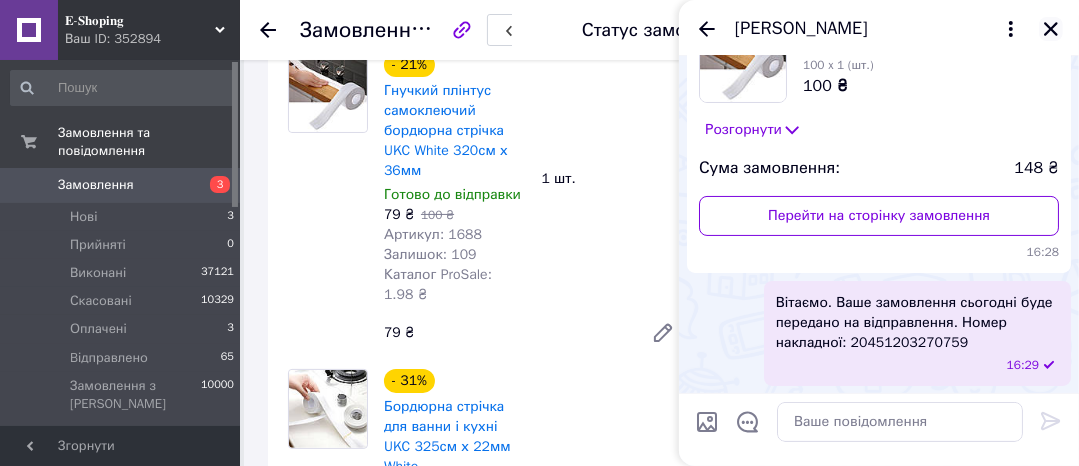 click 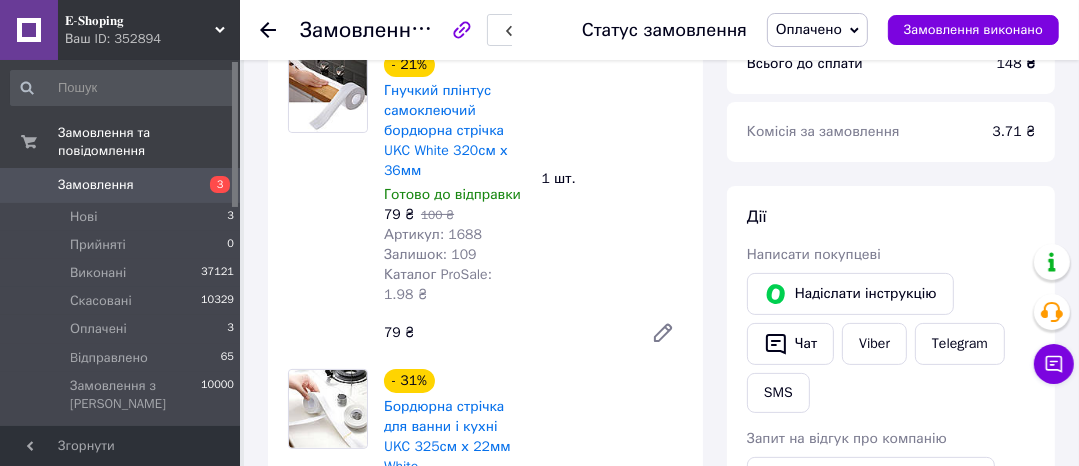 click on "Оплачено" at bounding box center (809, 29) 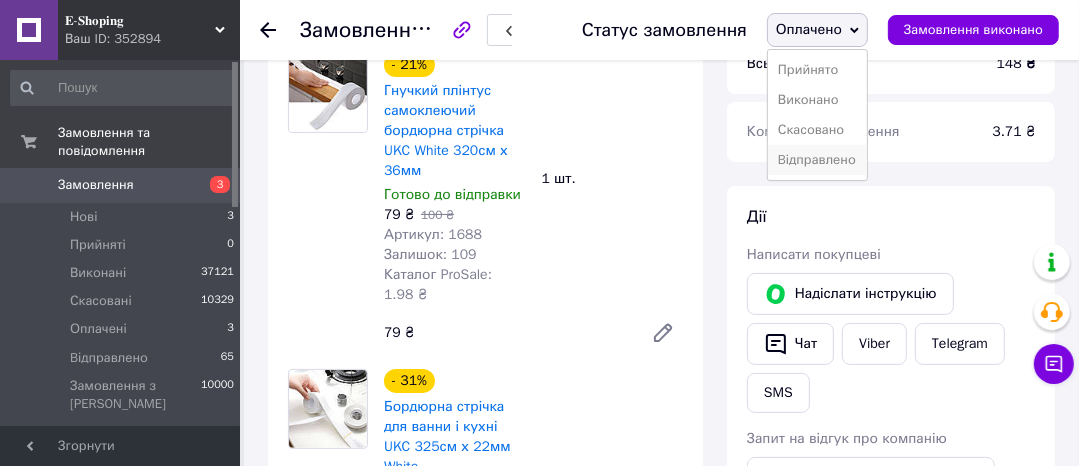 click on "Bідправлено" at bounding box center [817, 160] 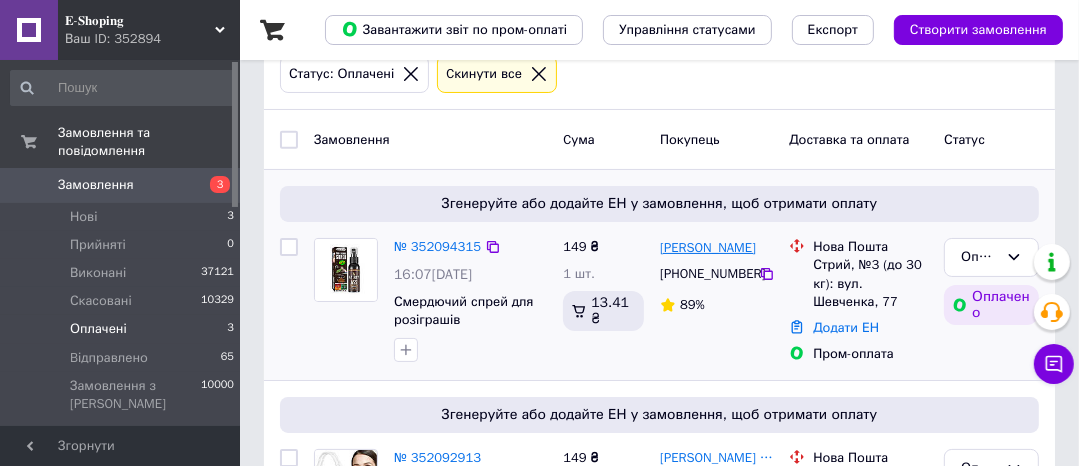 scroll, scrollTop: 160, scrollLeft: 0, axis: vertical 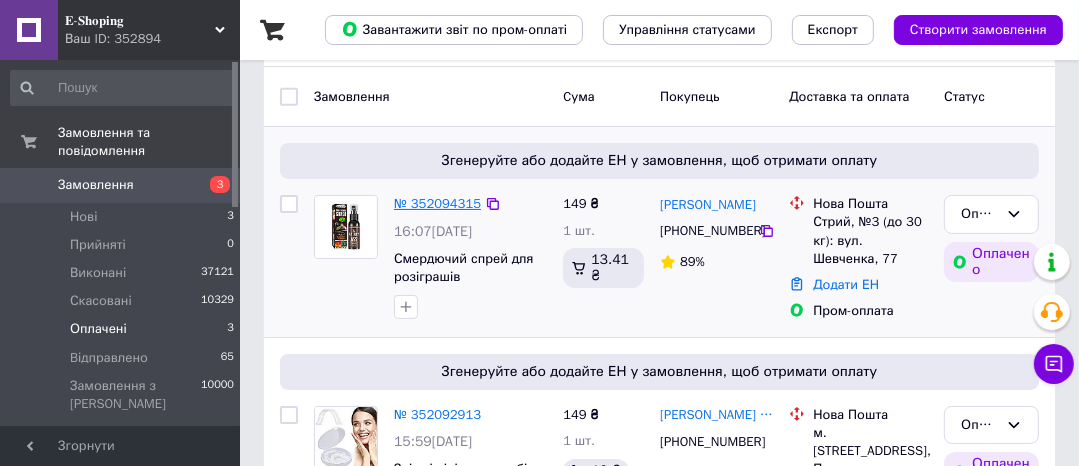 click on "№ 352094315" at bounding box center [437, 203] 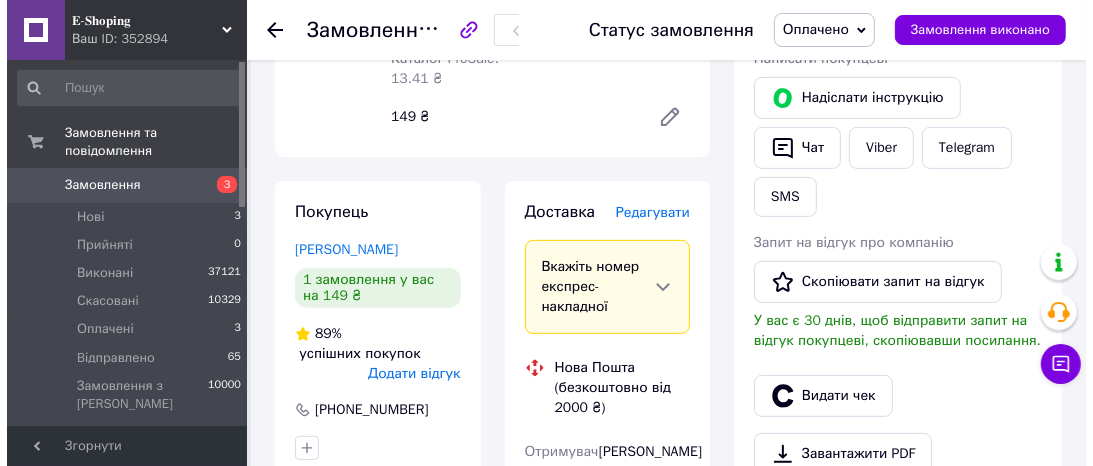 scroll, scrollTop: 400, scrollLeft: 0, axis: vertical 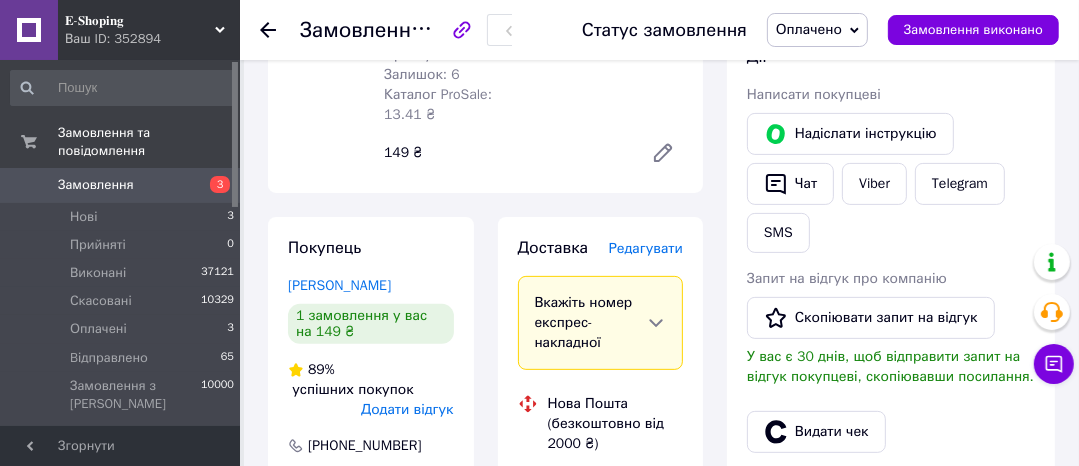 click on "Редагувати" at bounding box center [646, 248] 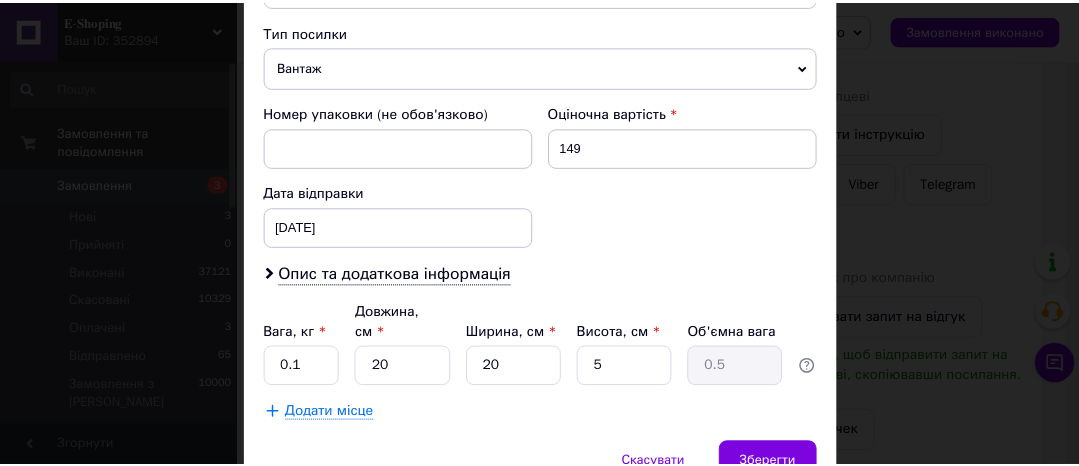 scroll, scrollTop: 856, scrollLeft: 0, axis: vertical 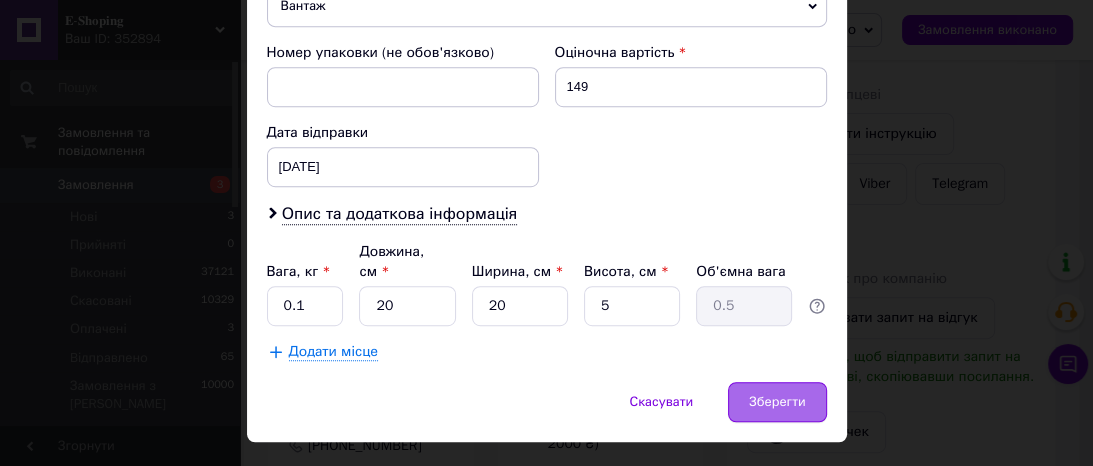 click on "Зберегти" at bounding box center [777, 402] 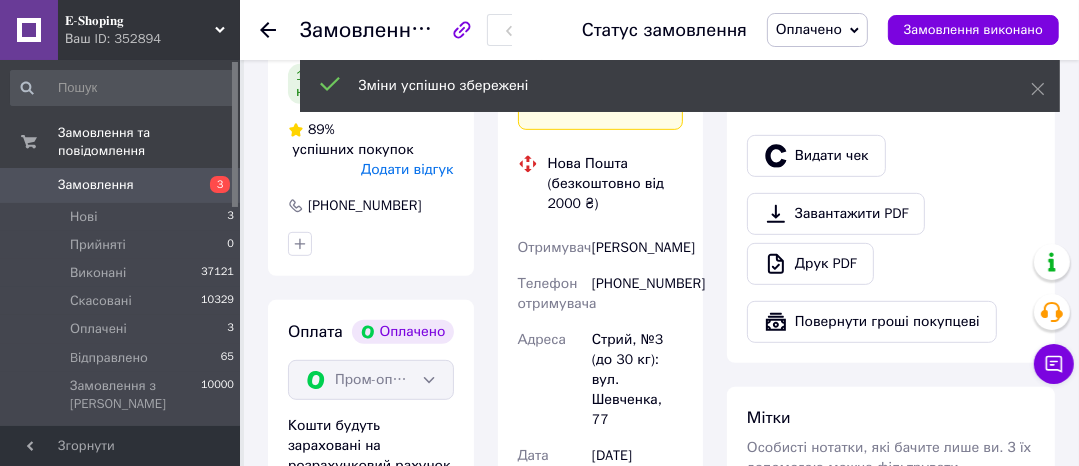 scroll, scrollTop: 1040, scrollLeft: 0, axis: vertical 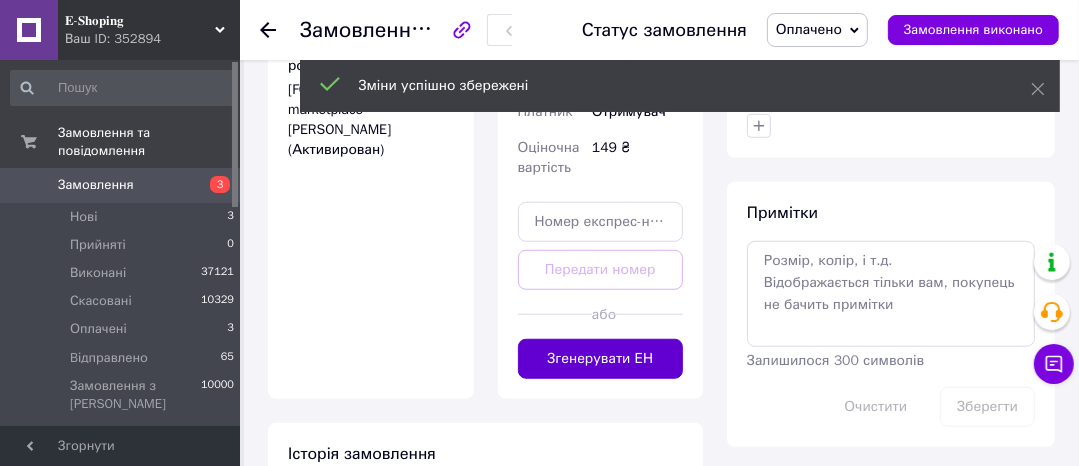 click on "Згенерувати ЕН" at bounding box center (601, 359) 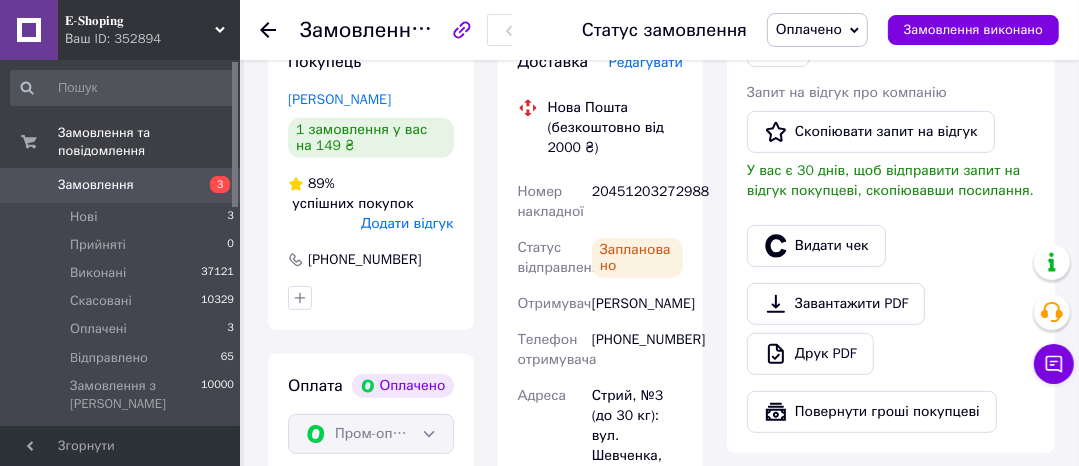 scroll, scrollTop: 560, scrollLeft: 0, axis: vertical 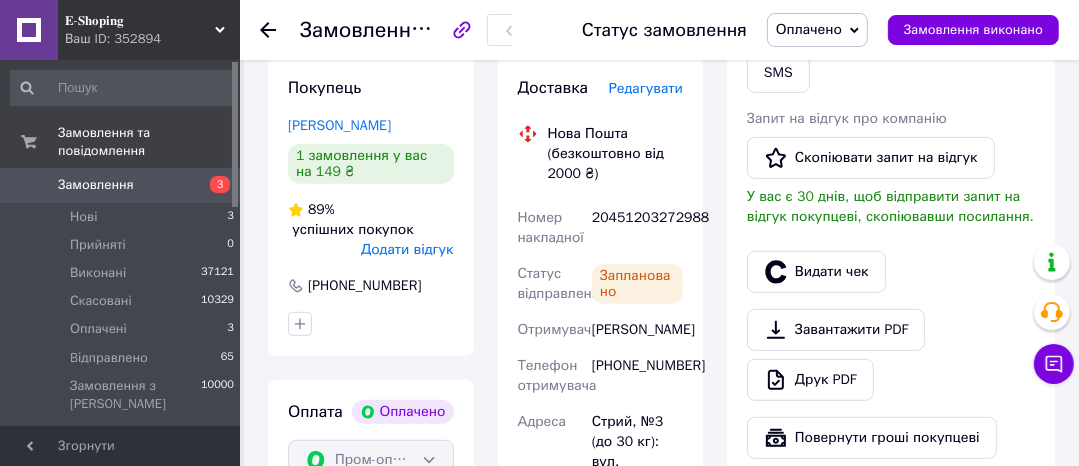 click on "20451203272988" at bounding box center [637, 228] 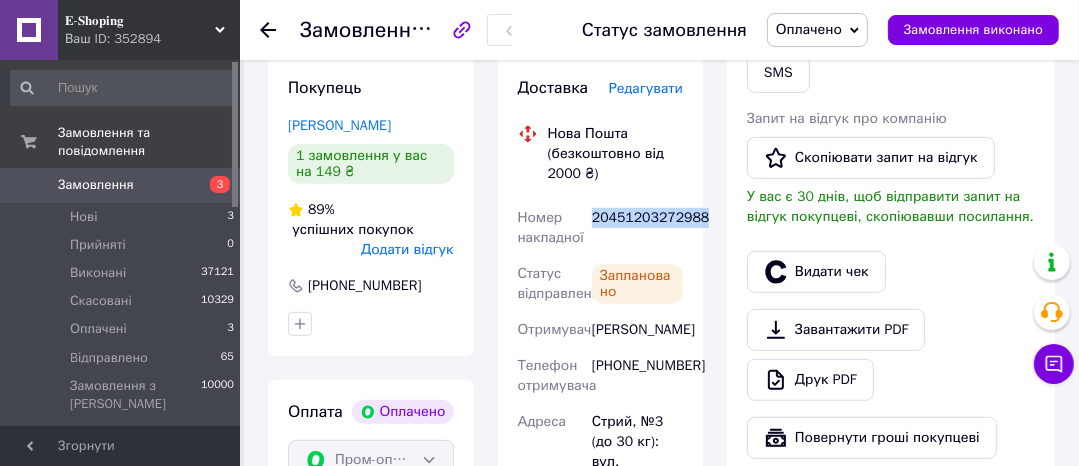click on "20451203272988" at bounding box center (637, 228) 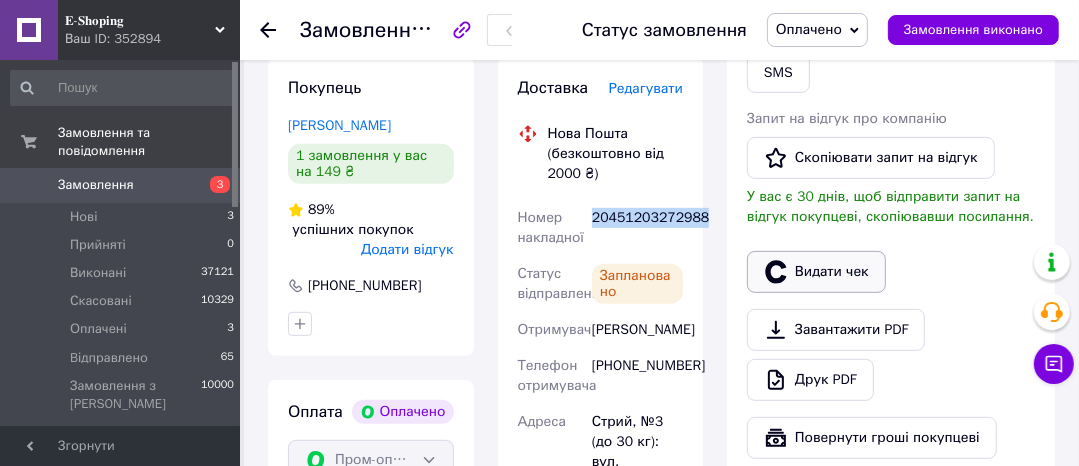 click 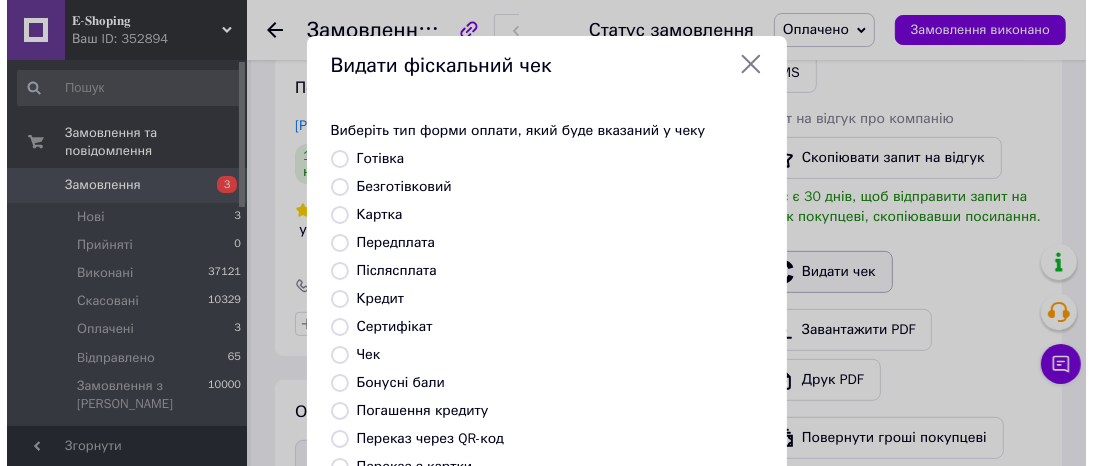 scroll, scrollTop: 528, scrollLeft: 0, axis: vertical 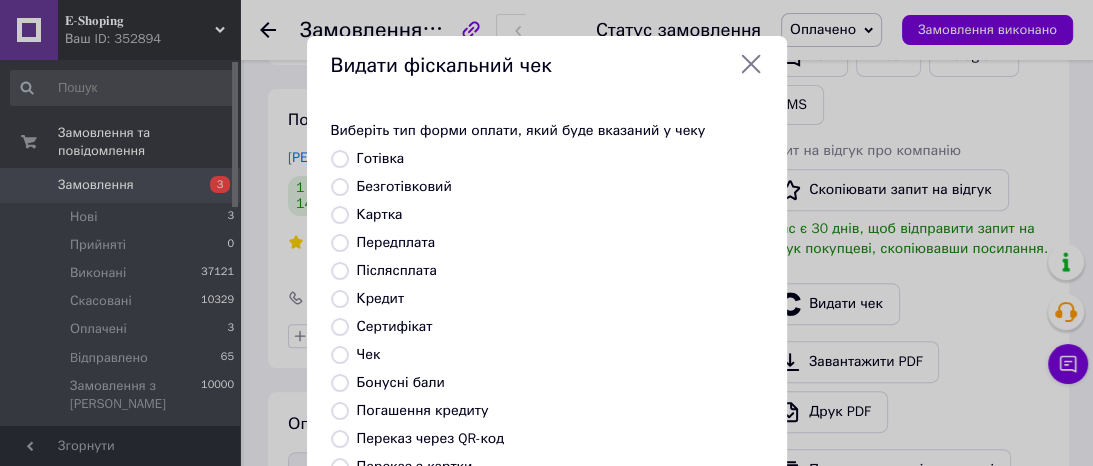 click on "Безготівковий" at bounding box center [404, 186] 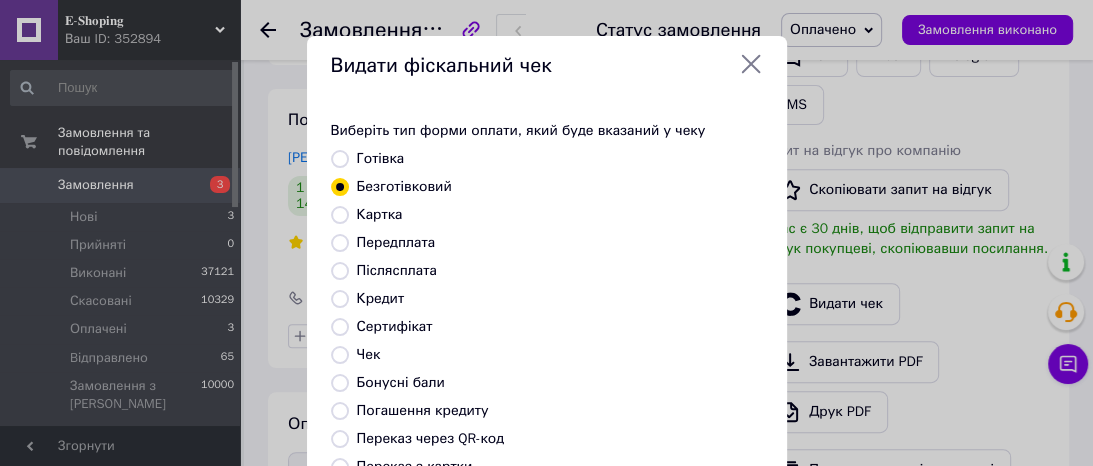 scroll, scrollTop: 392, scrollLeft: 0, axis: vertical 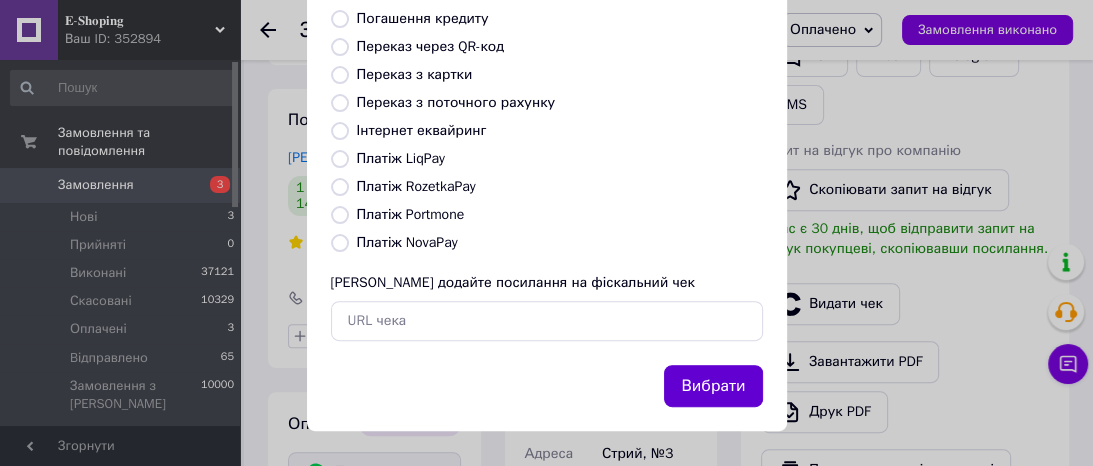 click on "Вибрати" at bounding box center [713, 386] 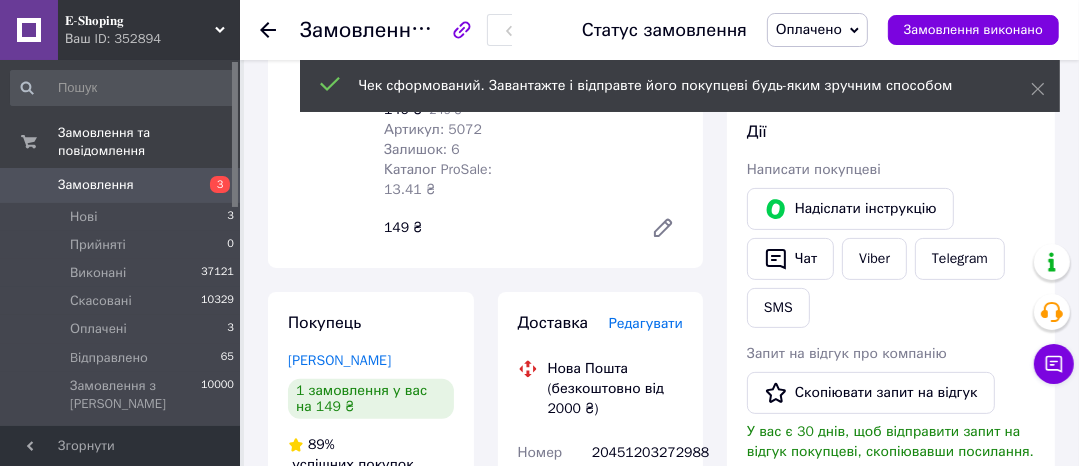 scroll, scrollTop: 320, scrollLeft: 0, axis: vertical 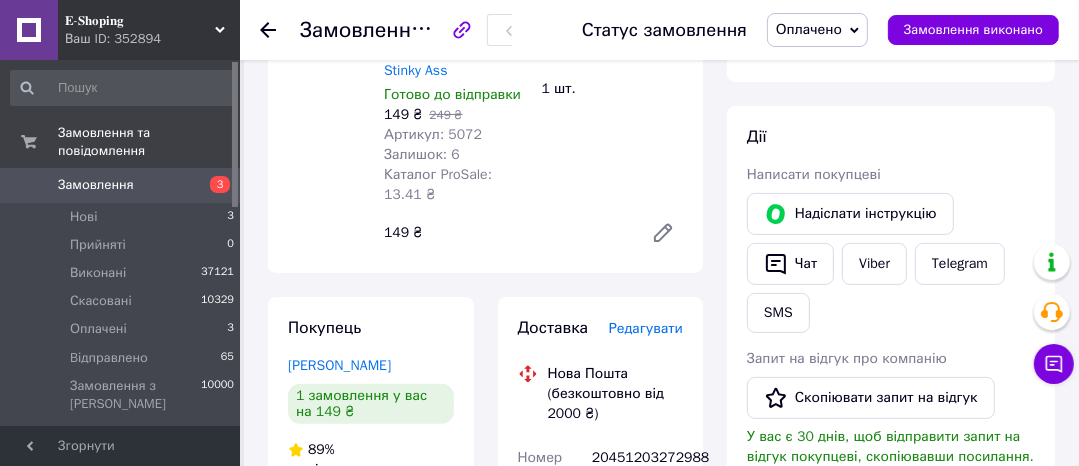 click on "Дії Написати покупцеві   Надіслати інструкцію   Чат Viber Telegram SMS Запит на відгук про компанію   Скопіювати запит на відгук У вас є 30 днів, щоб відправити запит на відгук покупцеві, скопіювавши посилання.   Відкрити чек   Видати чек повернення   Завантажити PDF   Друк PDF   Повернути гроші покупцеві" at bounding box center [891, 433] 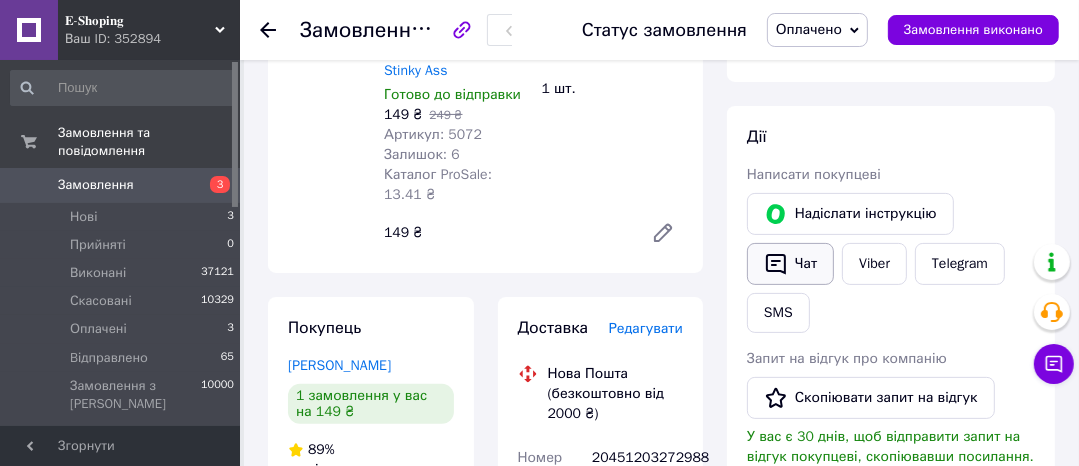 click on "Чат" at bounding box center [790, 264] 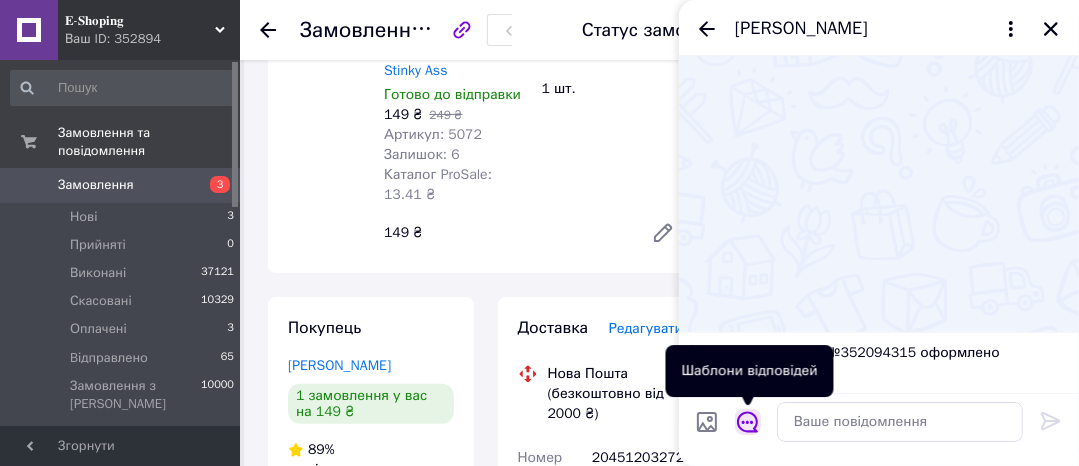 click 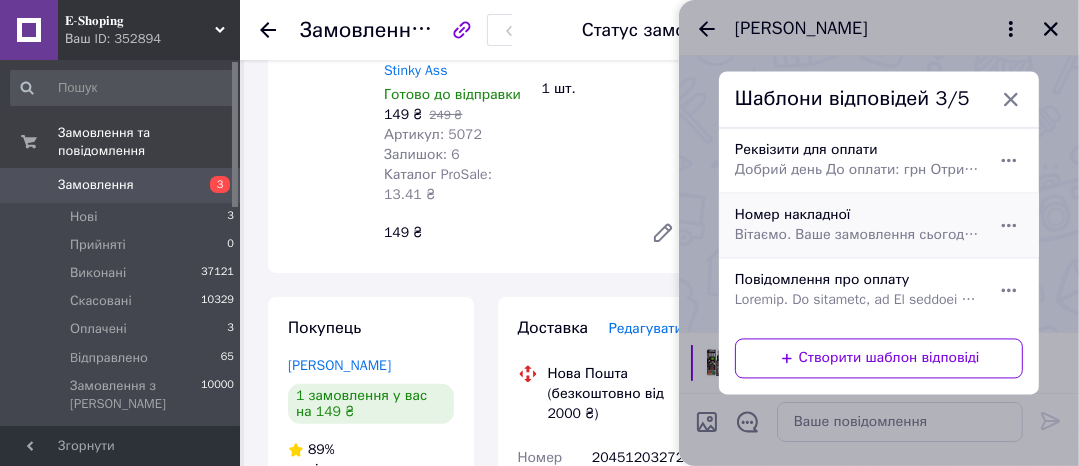 click on "Вітаємо. Ваше замовлення сьогодні буде передано на відправлення. Номер накладної:" at bounding box center (857, 236) 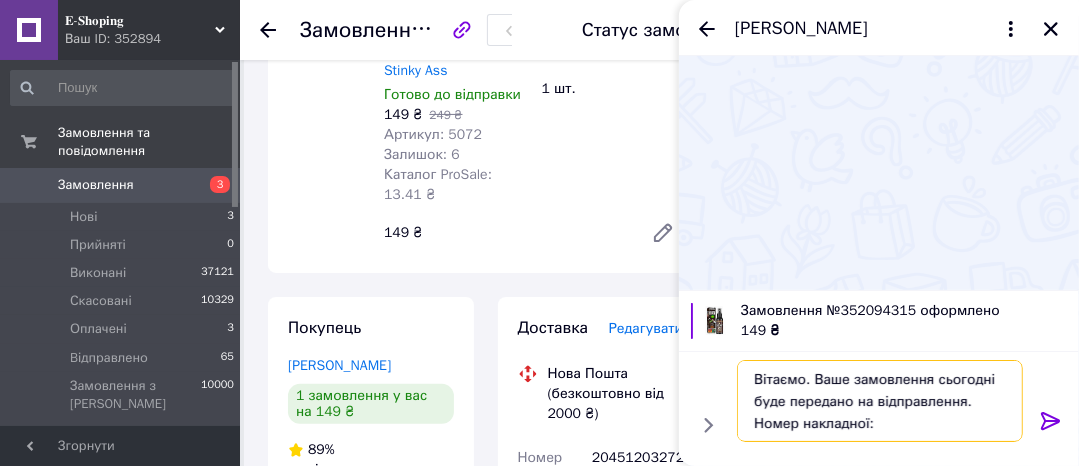 click on "Вітаємо. Ваше замовлення сьогодні буде передано на відправлення. Номер накладної:" at bounding box center [880, 401] 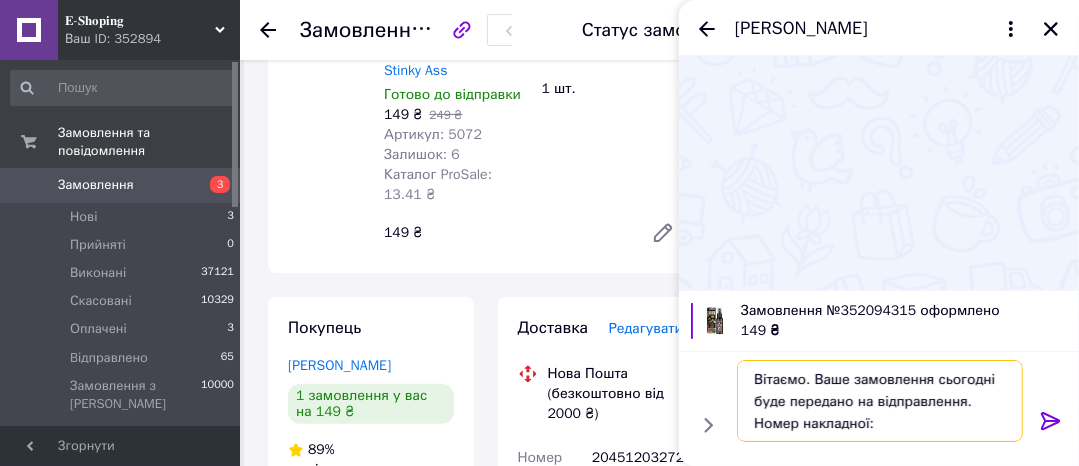 paste on "20451203272988" 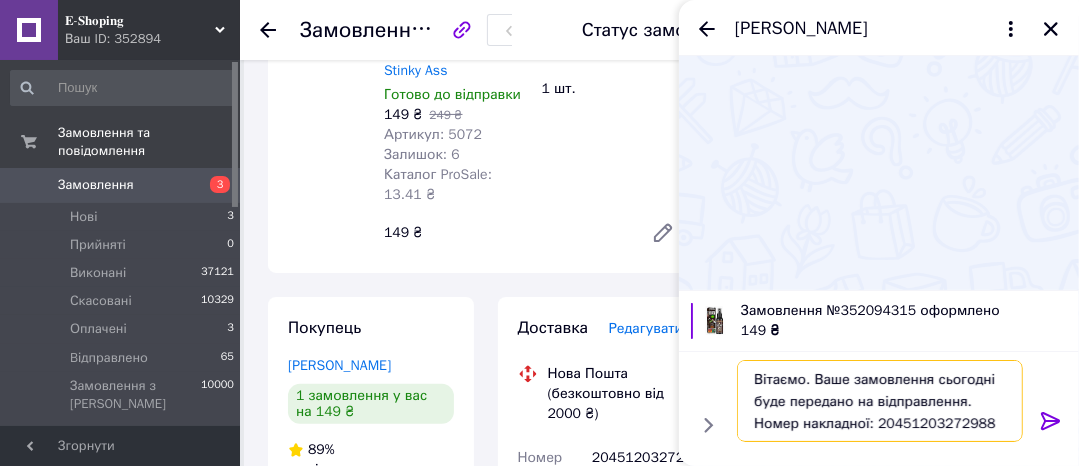 type on "Вітаємо. Ваше замовлення сьогодні буде передано на відправлення. Номер накладної: 20451203272988" 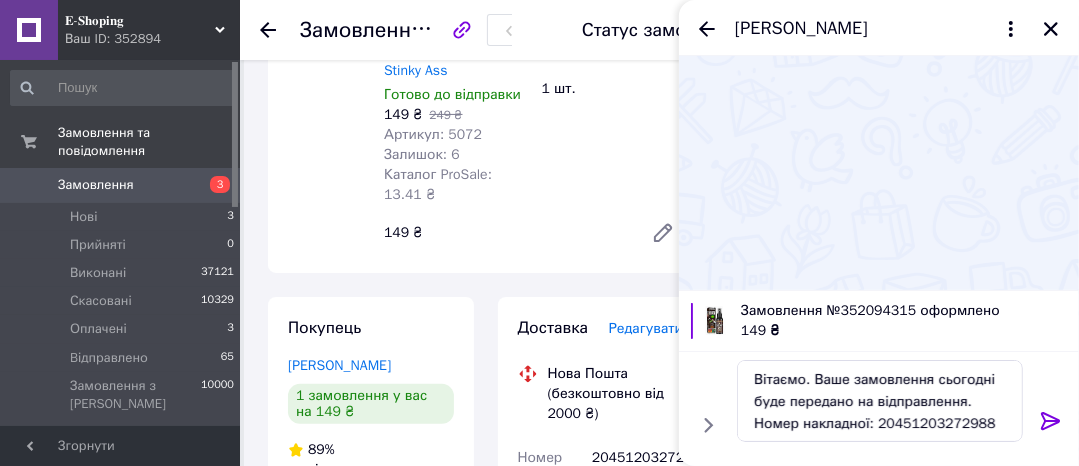 click 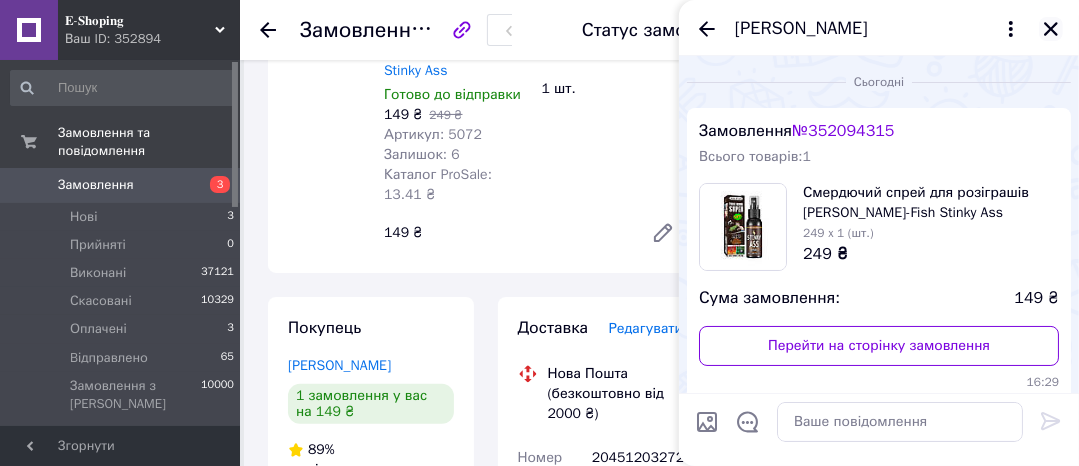 scroll, scrollTop: 130, scrollLeft: 0, axis: vertical 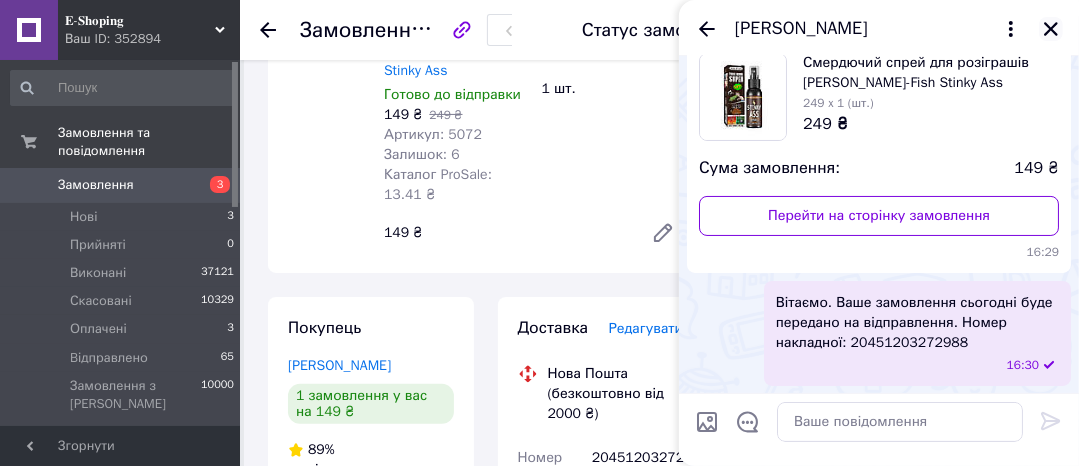 click 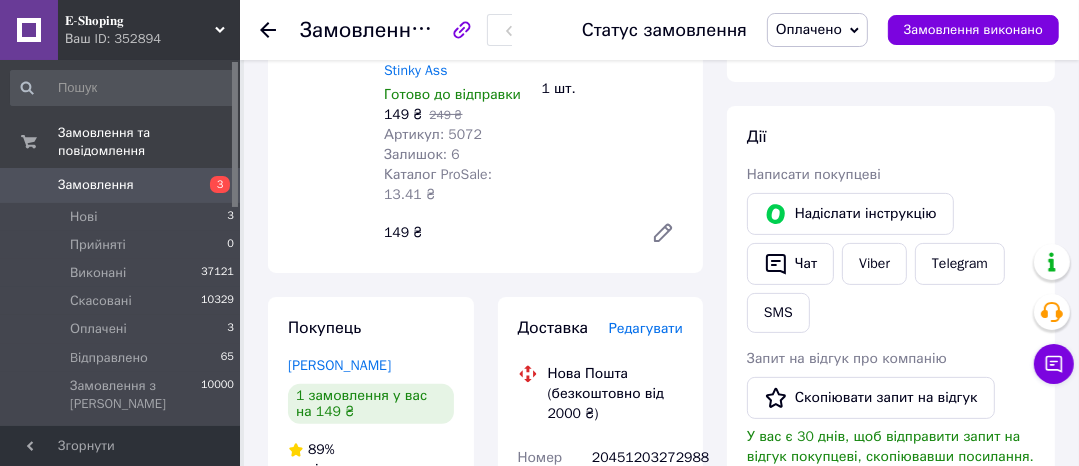 click on "Оплачено" at bounding box center [809, 29] 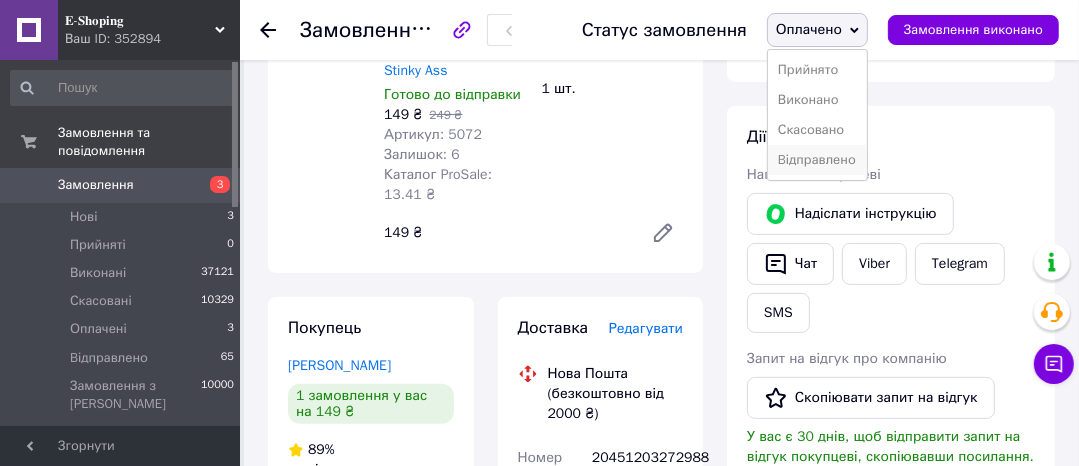 click on "Bідправлено" at bounding box center (817, 160) 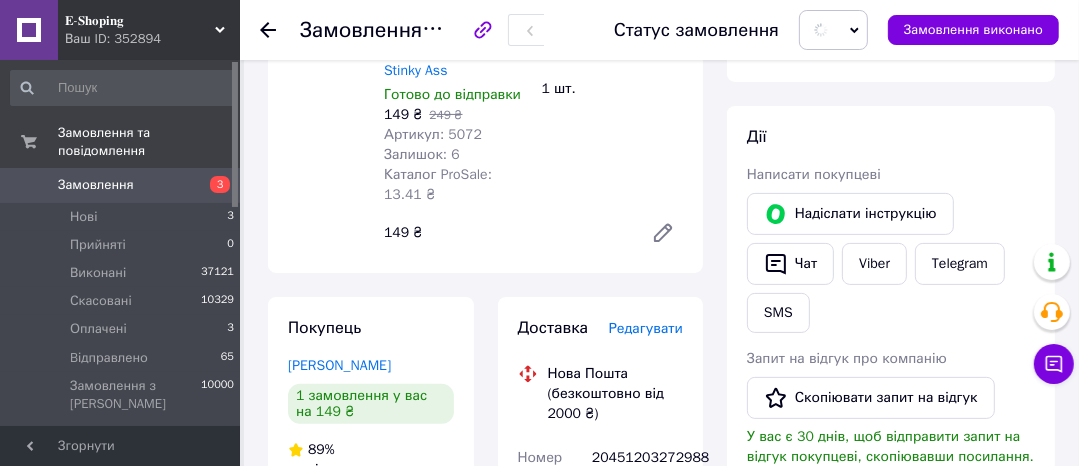 scroll, scrollTop: 0, scrollLeft: 0, axis: both 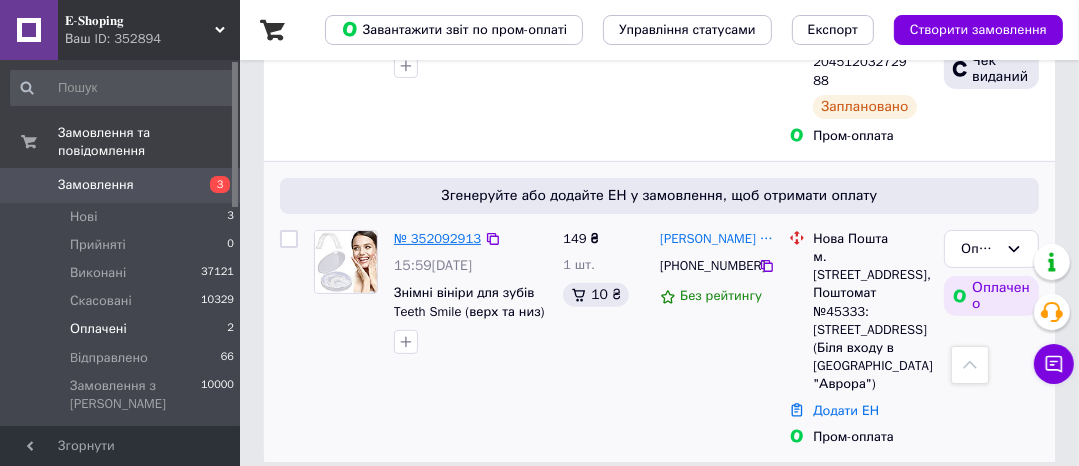 click on "№ 352092913" at bounding box center (437, 238) 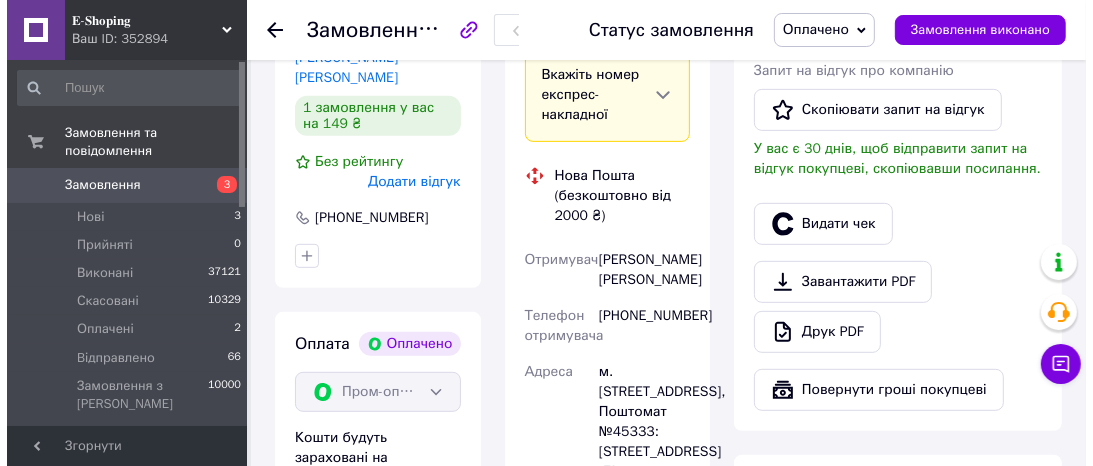 scroll, scrollTop: 481, scrollLeft: 0, axis: vertical 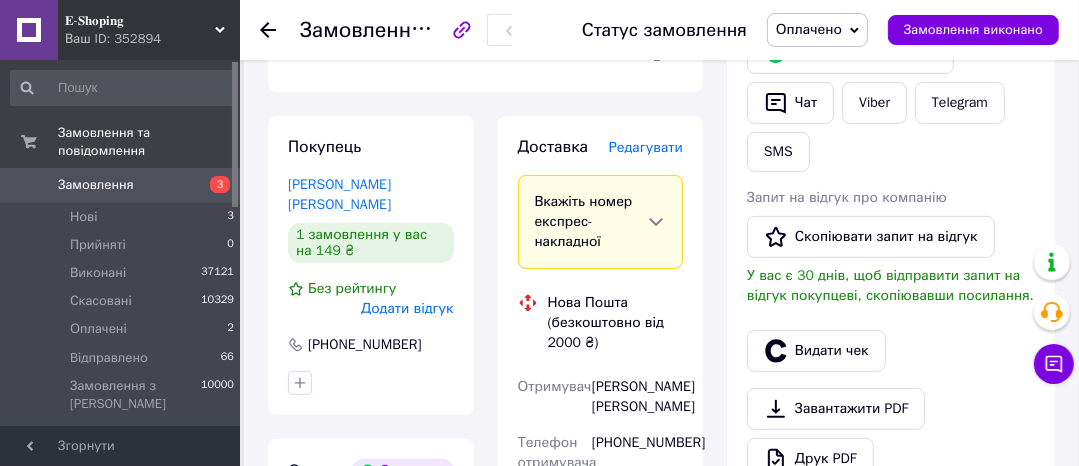 click on "Редагувати" at bounding box center [646, 147] 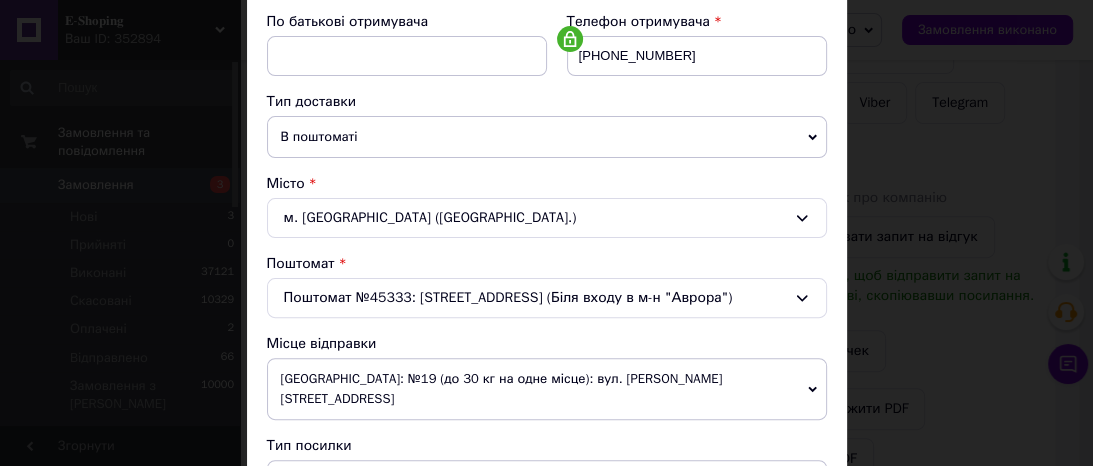 scroll, scrollTop: 400, scrollLeft: 0, axis: vertical 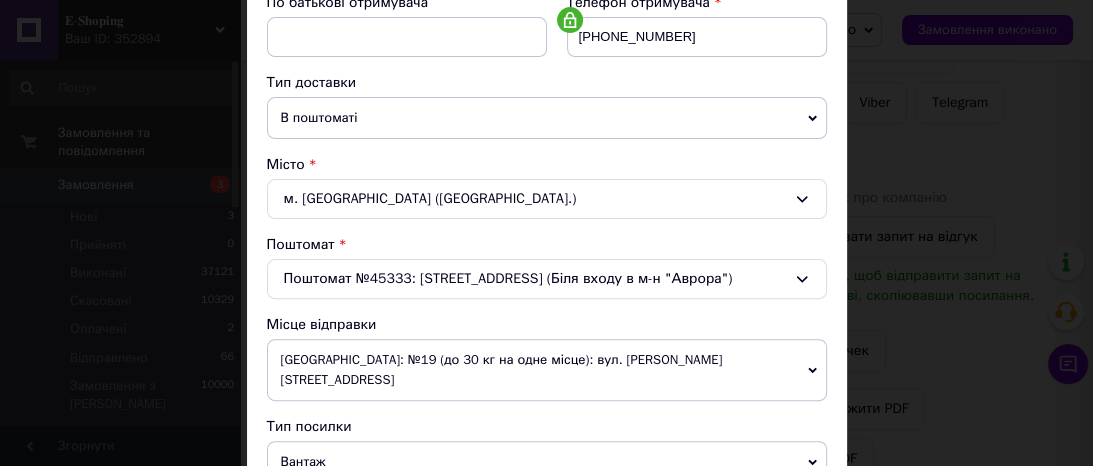 click on "Вантаж" at bounding box center [547, 462] 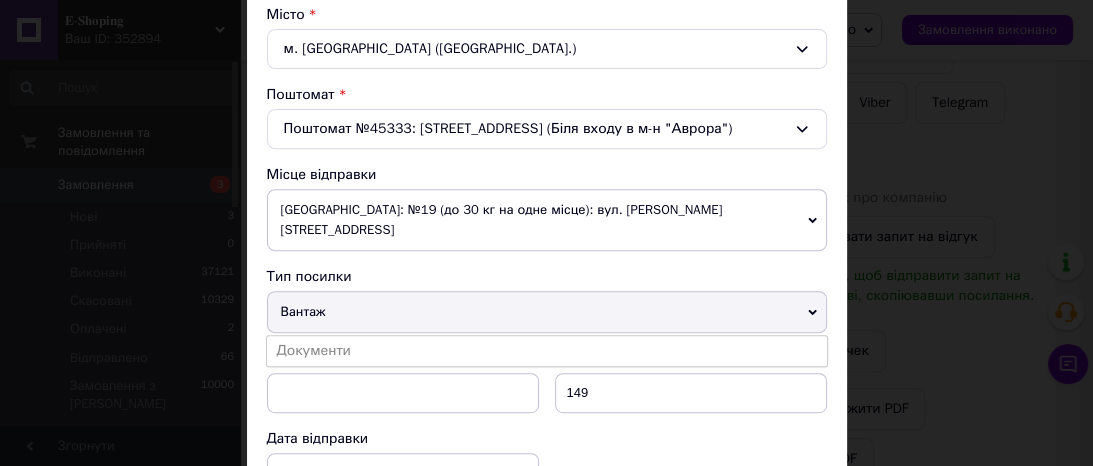 scroll, scrollTop: 560, scrollLeft: 0, axis: vertical 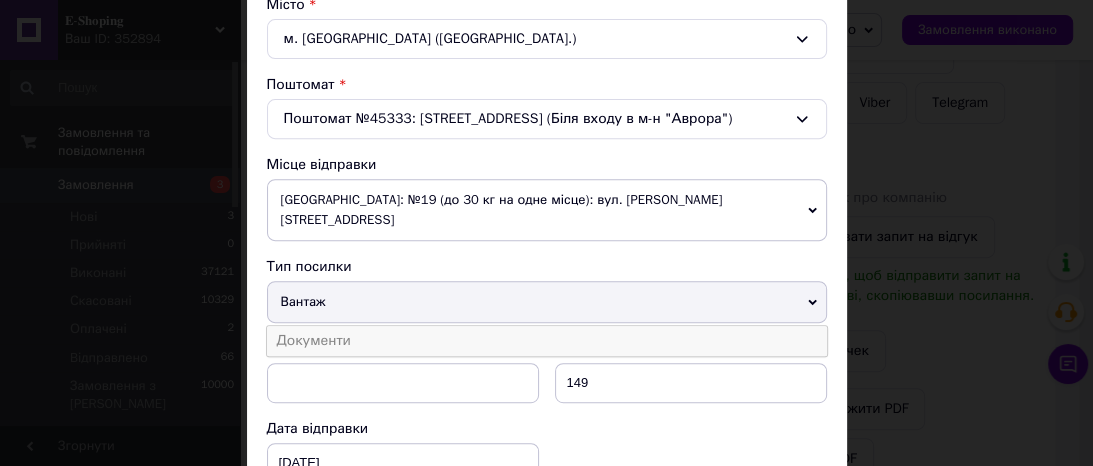 click on "Документи" at bounding box center [547, 341] 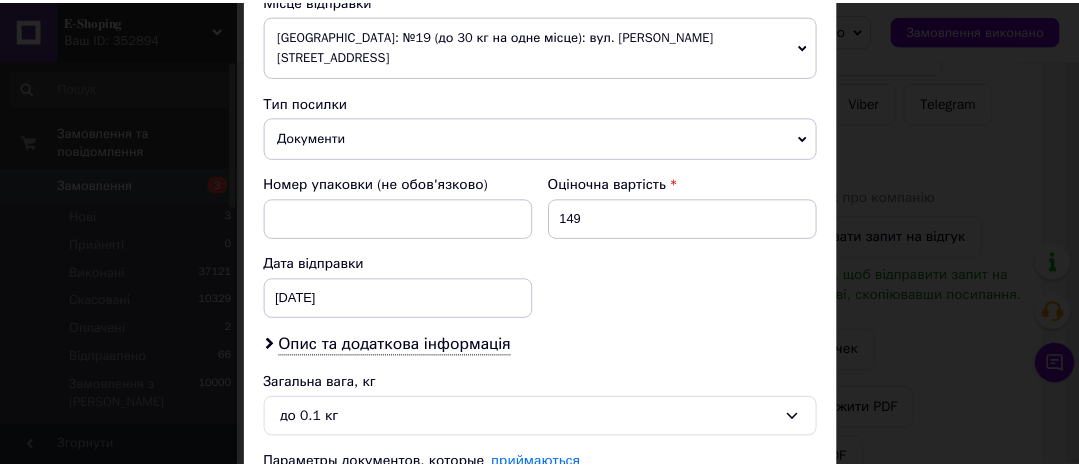 scroll, scrollTop: 876, scrollLeft: 0, axis: vertical 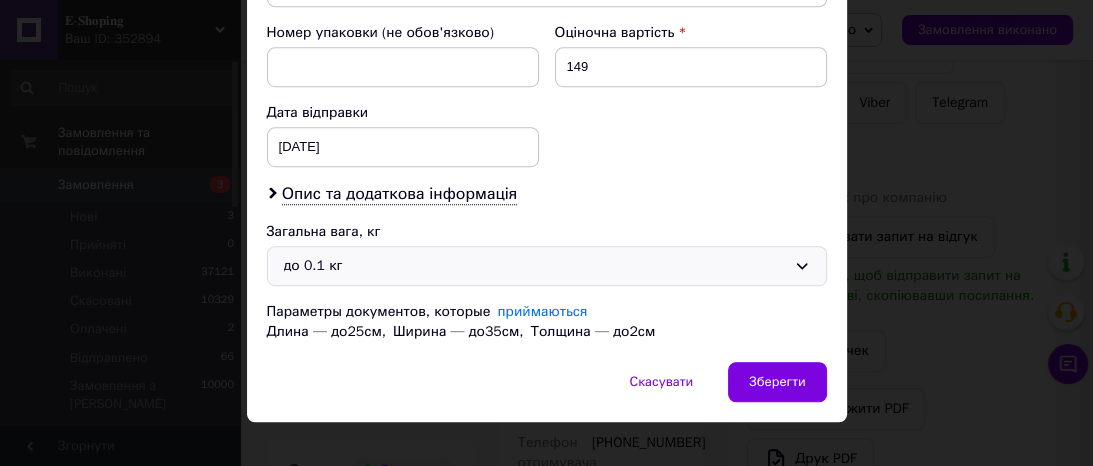 click on "до 0.1 кг" at bounding box center (535, 266) 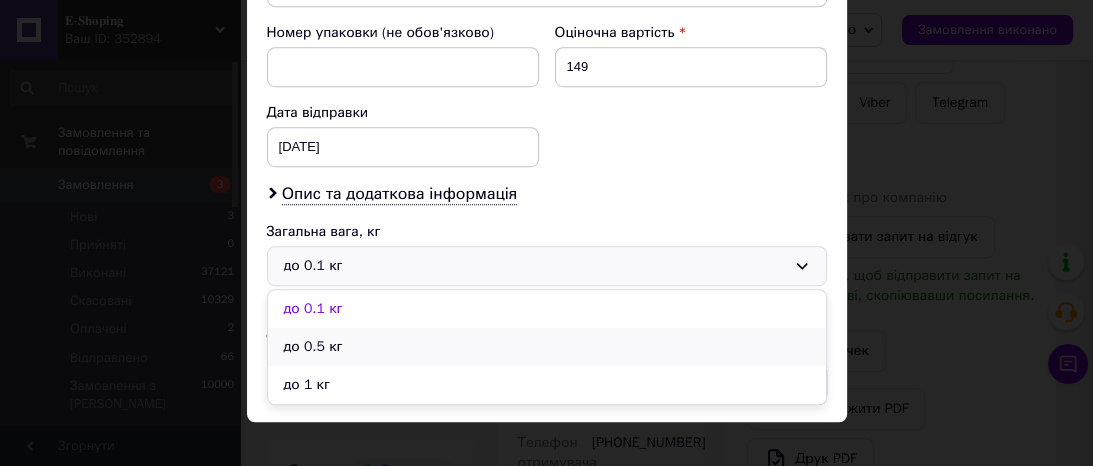 click on "до 0.5 кг" at bounding box center [547, 347] 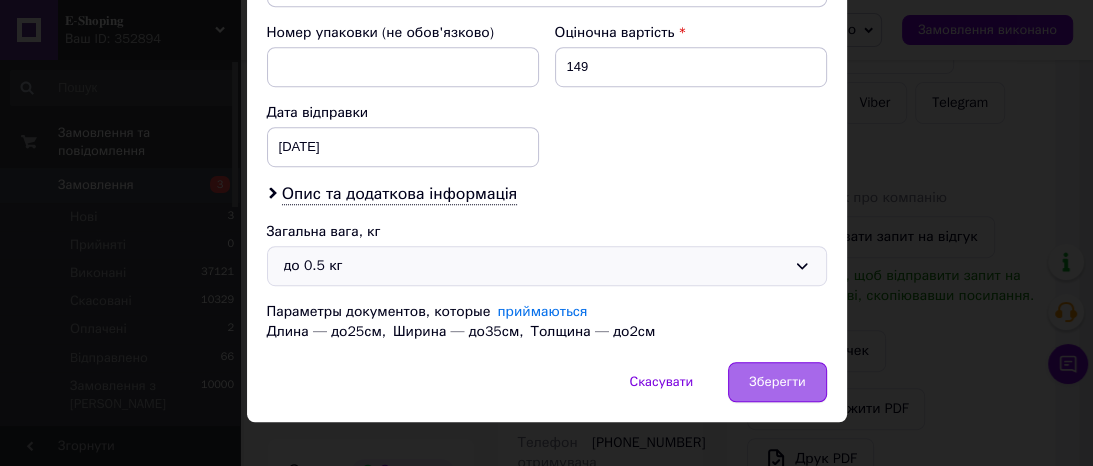 click on "Зберегти" at bounding box center [777, 382] 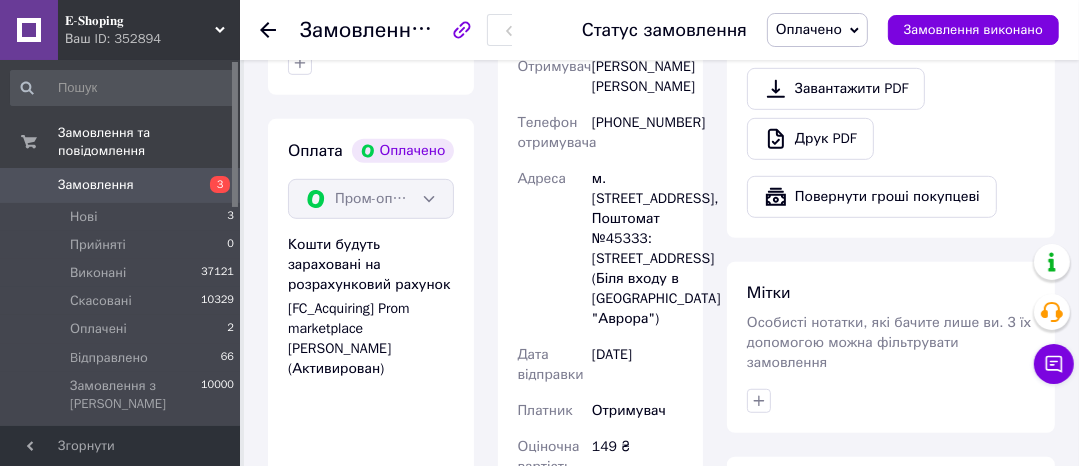 scroll, scrollTop: 1041, scrollLeft: 0, axis: vertical 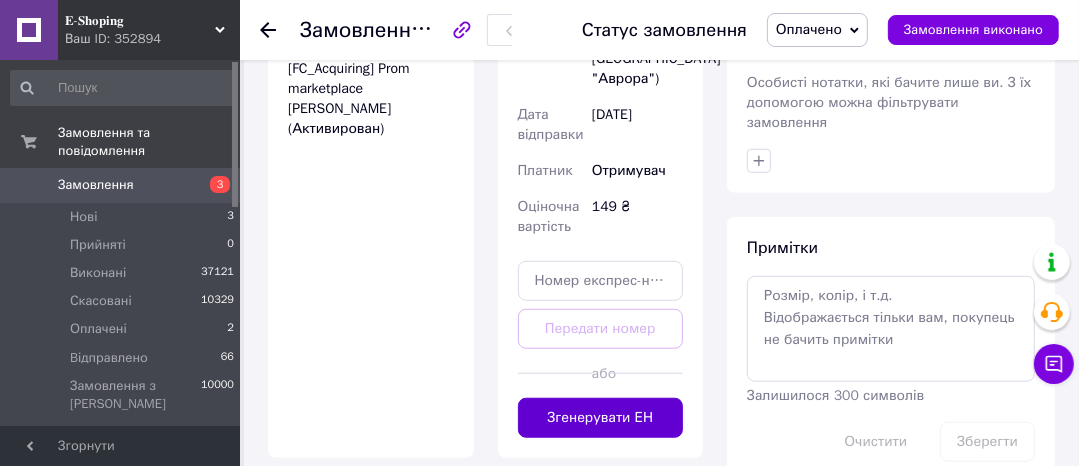click on "Згенерувати ЕН" at bounding box center [601, 418] 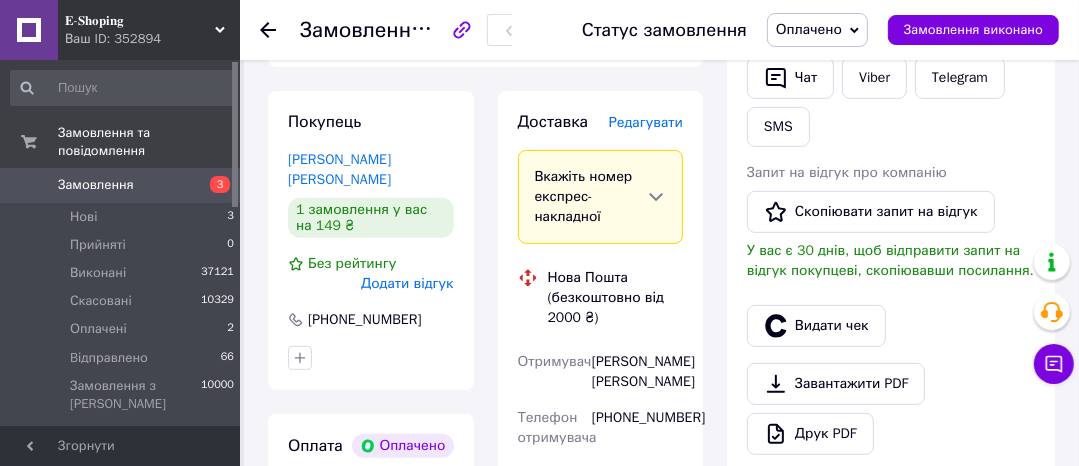 scroll, scrollTop: 481, scrollLeft: 0, axis: vertical 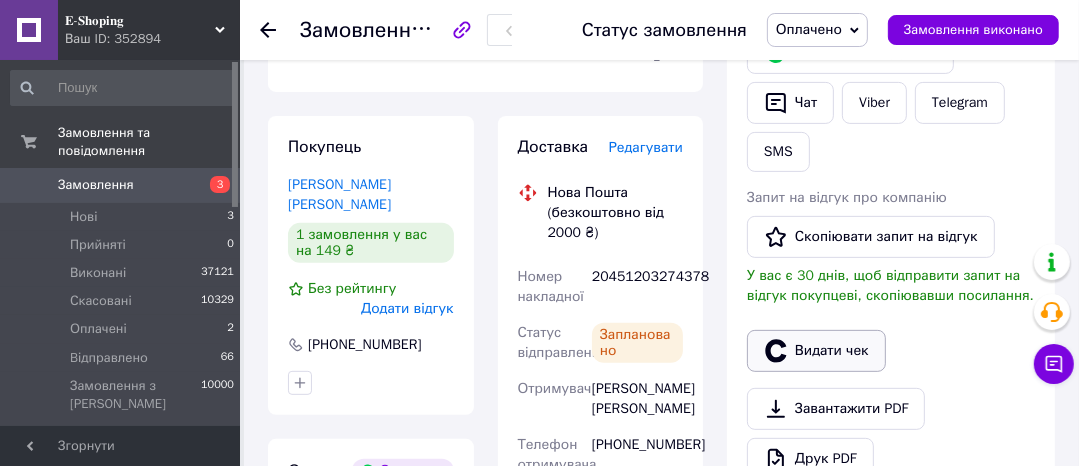 click on "Видати чек" at bounding box center (816, 351) 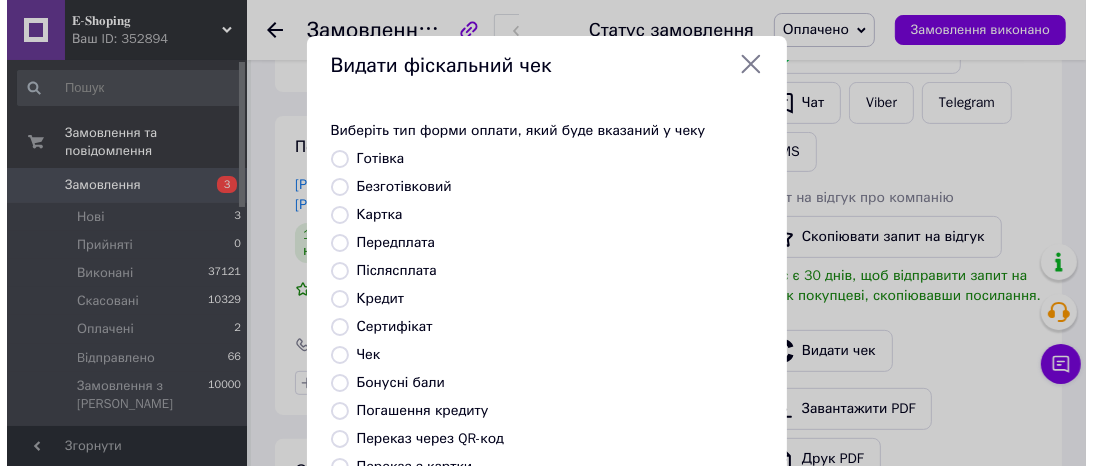 scroll, scrollTop: 449, scrollLeft: 0, axis: vertical 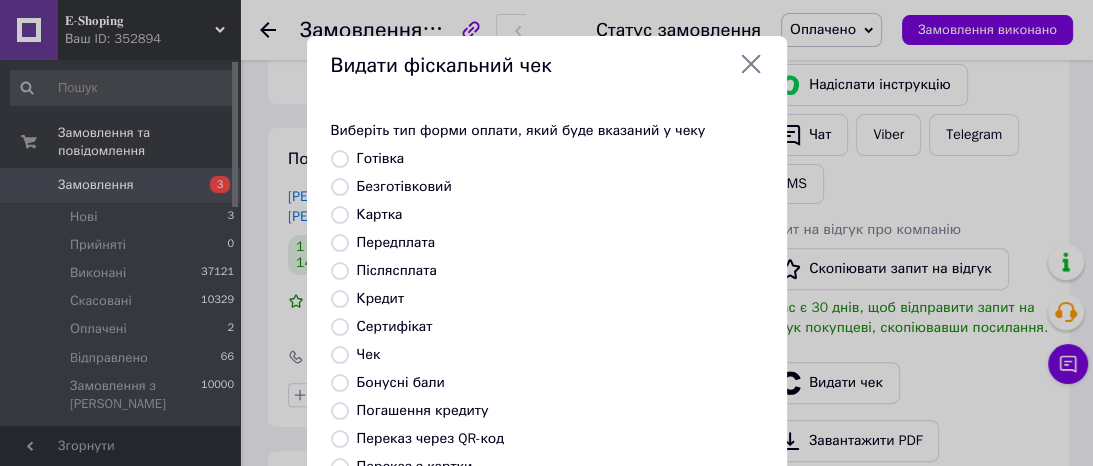 click on "Безготівковий" at bounding box center (404, 186) 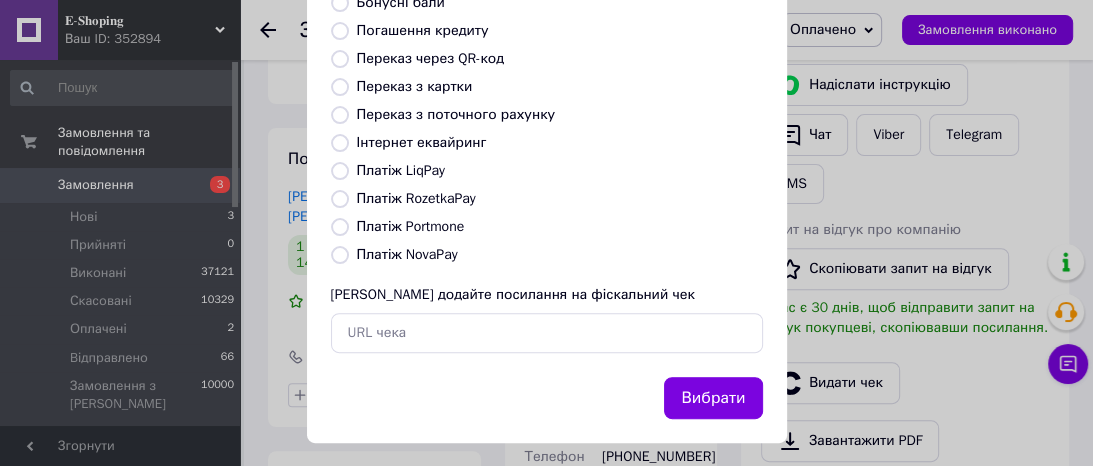 scroll, scrollTop: 392, scrollLeft: 0, axis: vertical 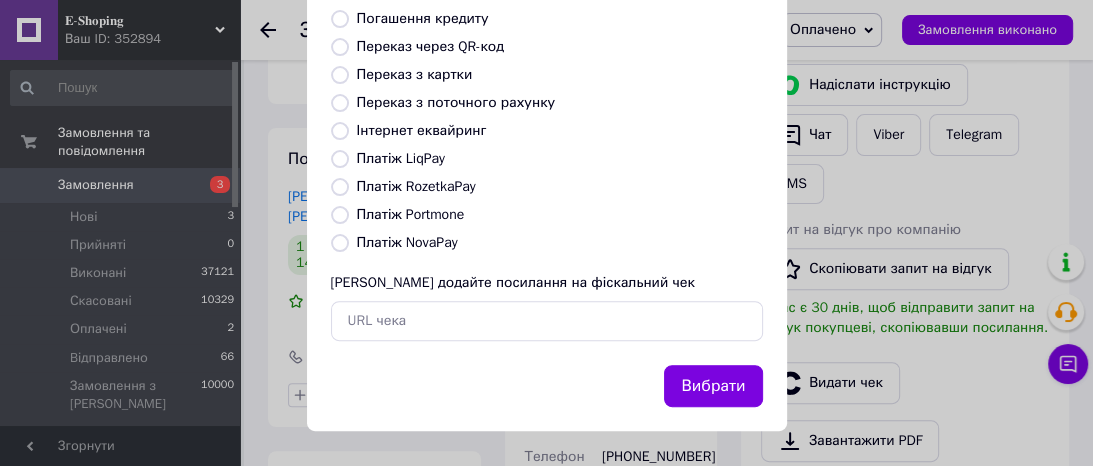 click on "Вибрати" at bounding box center (713, 386) 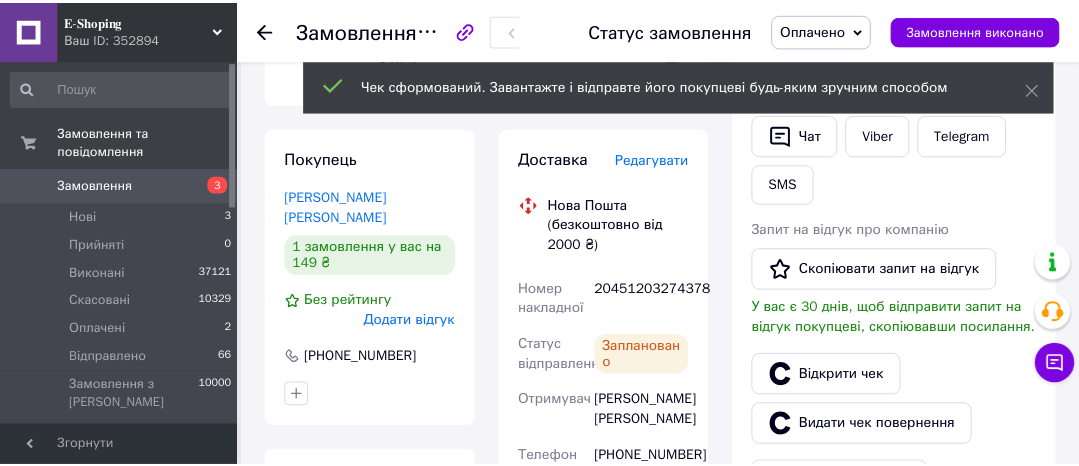scroll, scrollTop: 481, scrollLeft: 0, axis: vertical 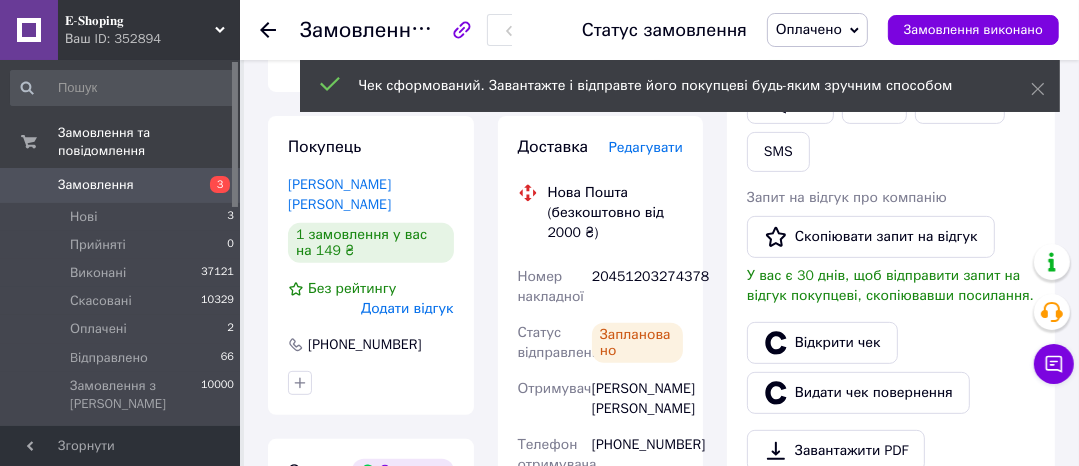 click on "20451203274378" at bounding box center [637, 287] 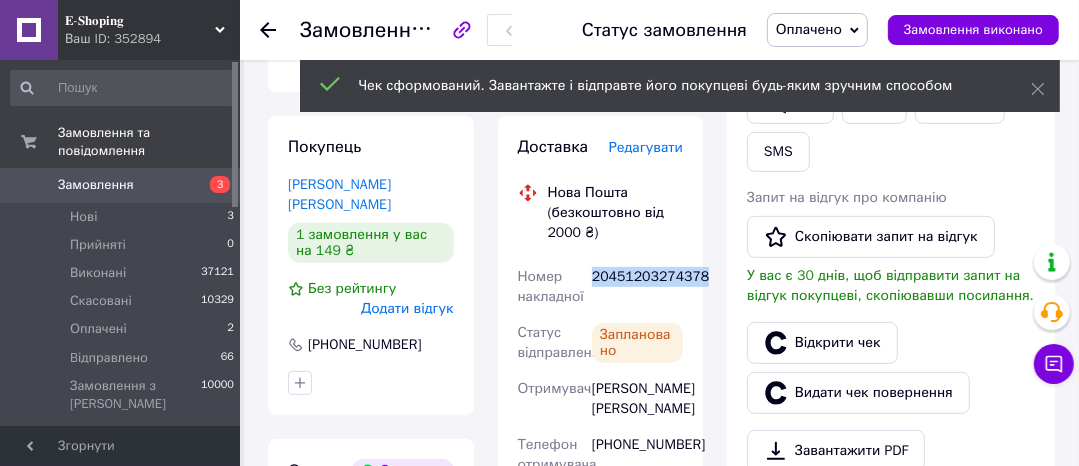 click on "20451203274378" at bounding box center (637, 287) 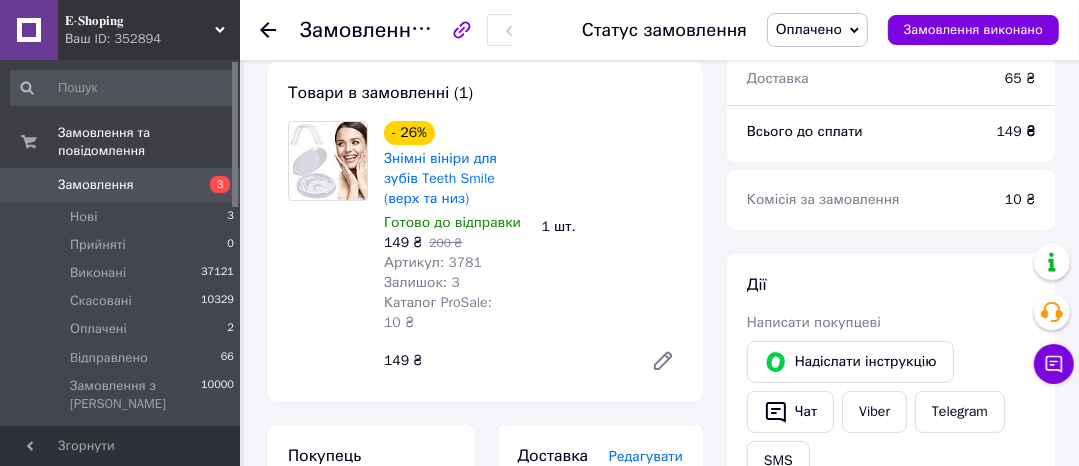 scroll, scrollTop: 161, scrollLeft: 0, axis: vertical 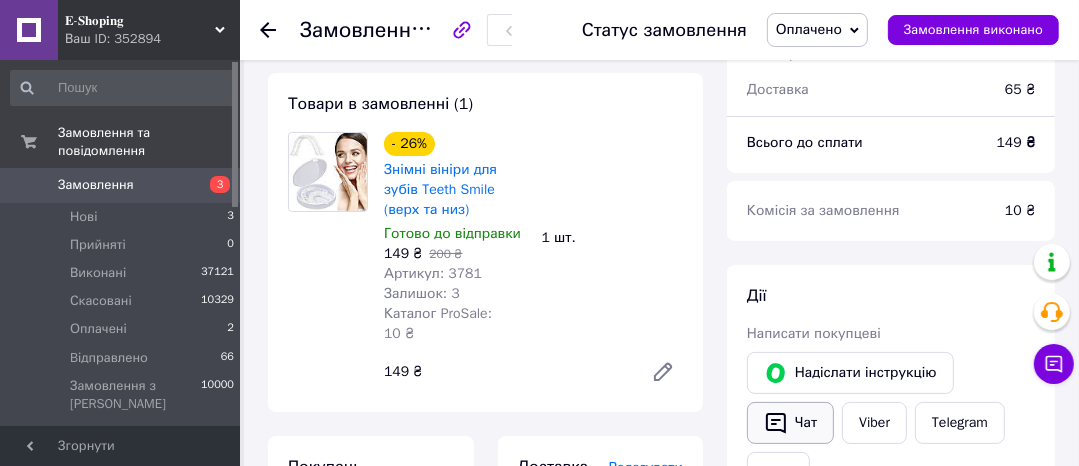 click 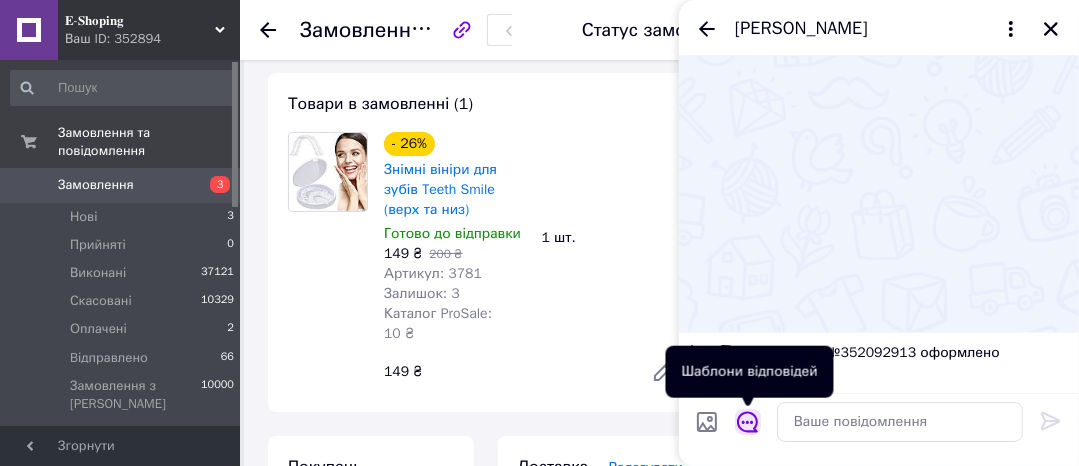 click 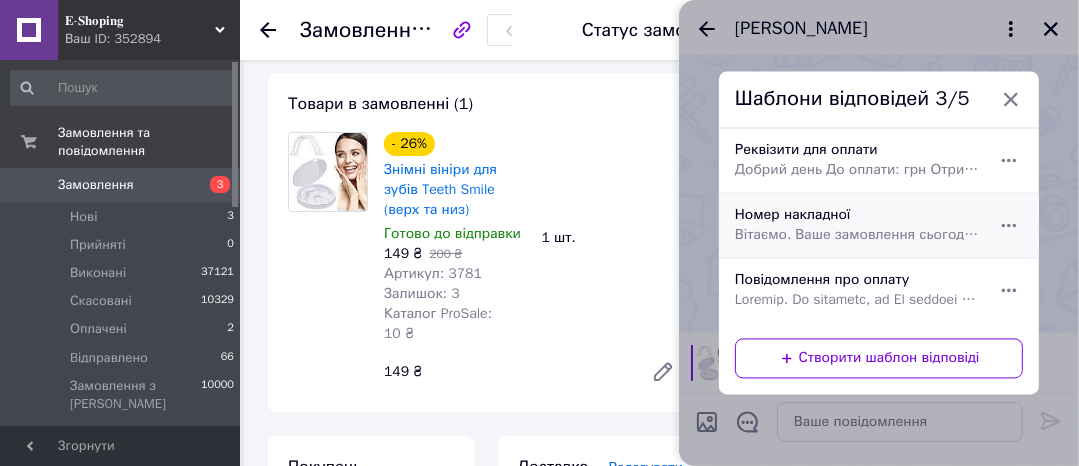 click on "Номер накладної Вітаємо. Ваше замовлення сьогодні буде передано на відправлення. Номер накладної:" at bounding box center [857, 226] 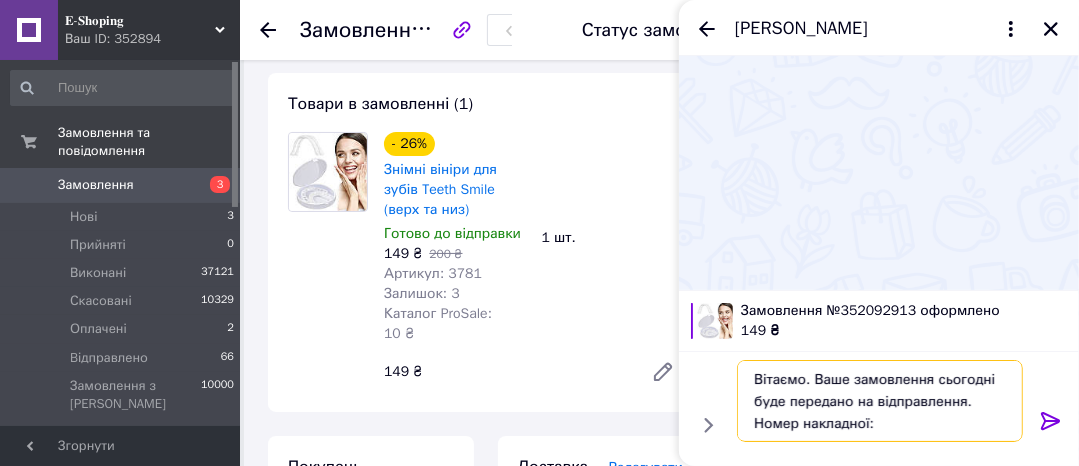 click on "Вітаємо. Ваше замовлення сьогодні буде передано на відправлення. Номер накладної:" at bounding box center (880, 401) 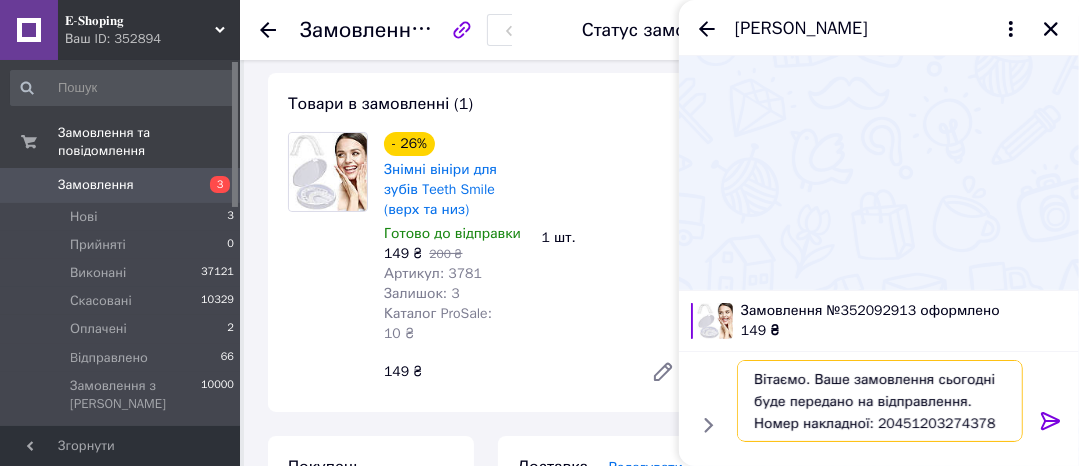 type on "Вітаємо. Ваше замовлення сьогодні буде передано на відправлення. Номер накладної: 20451203274378" 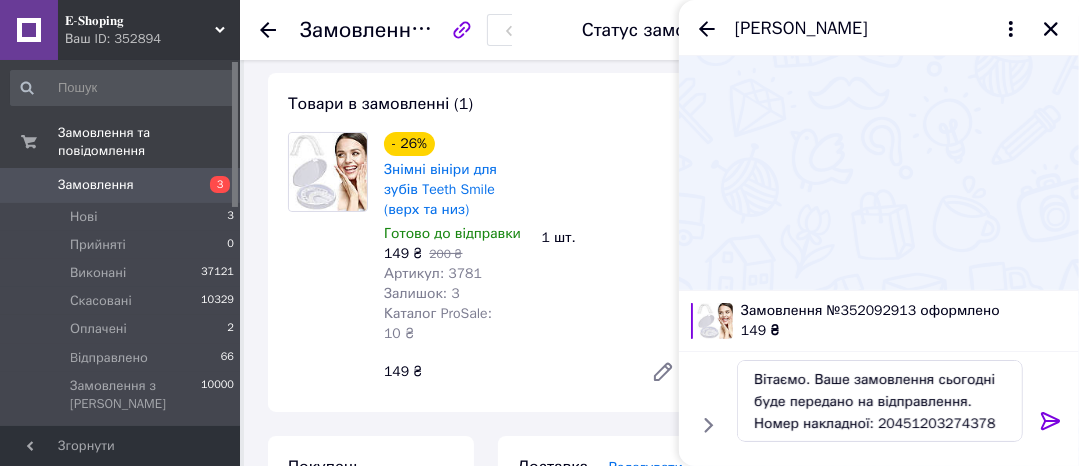 click 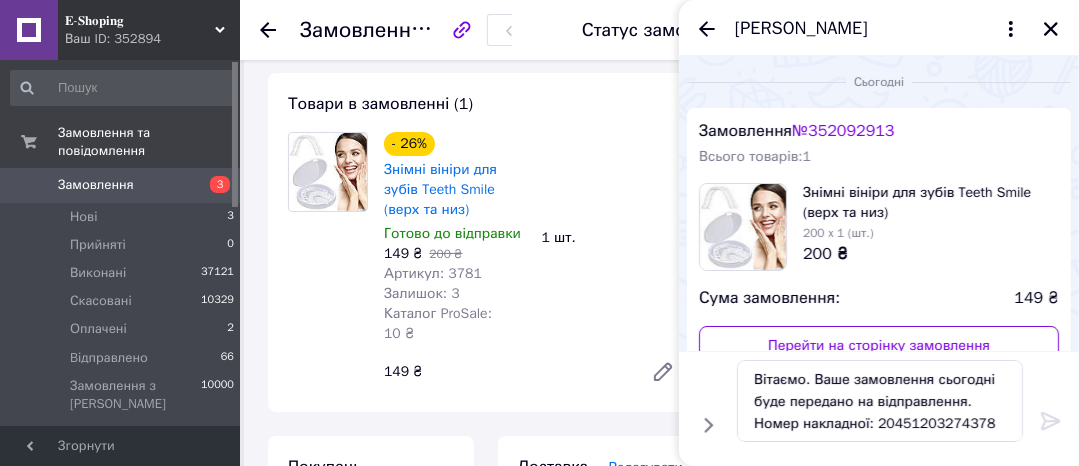 type 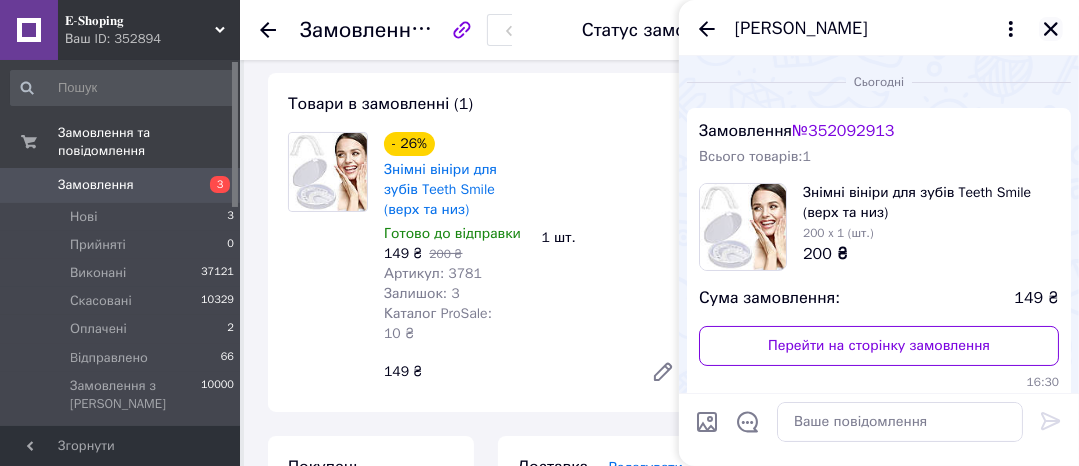 click 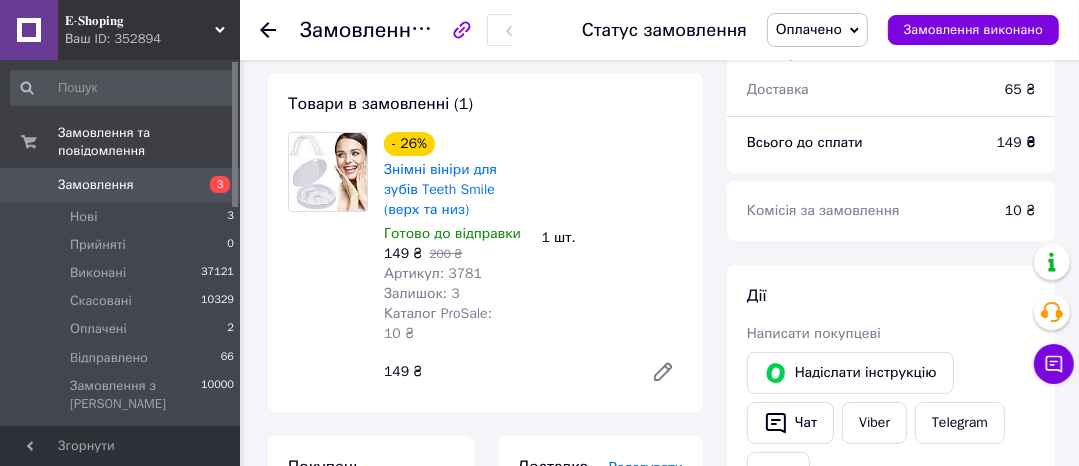 click on "Оплачено" at bounding box center (809, 29) 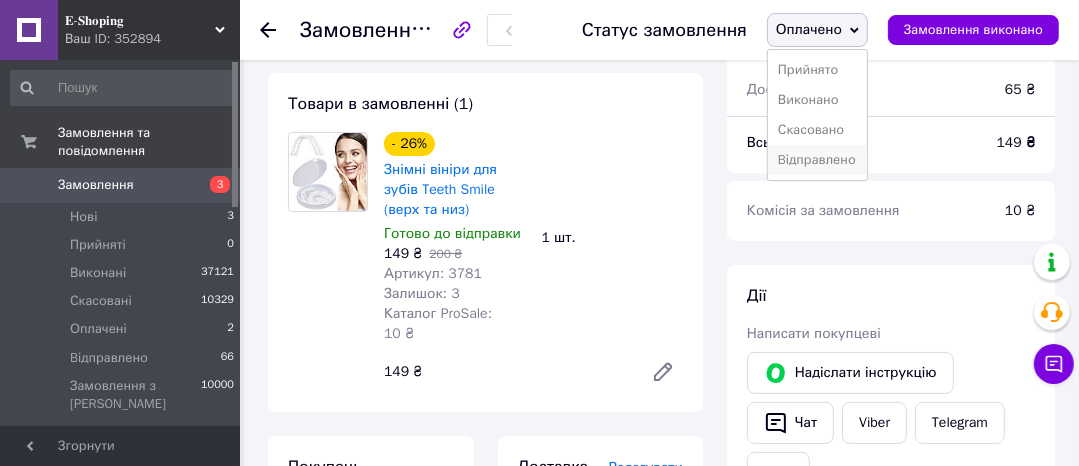 click on "Bідправлено" at bounding box center (817, 160) 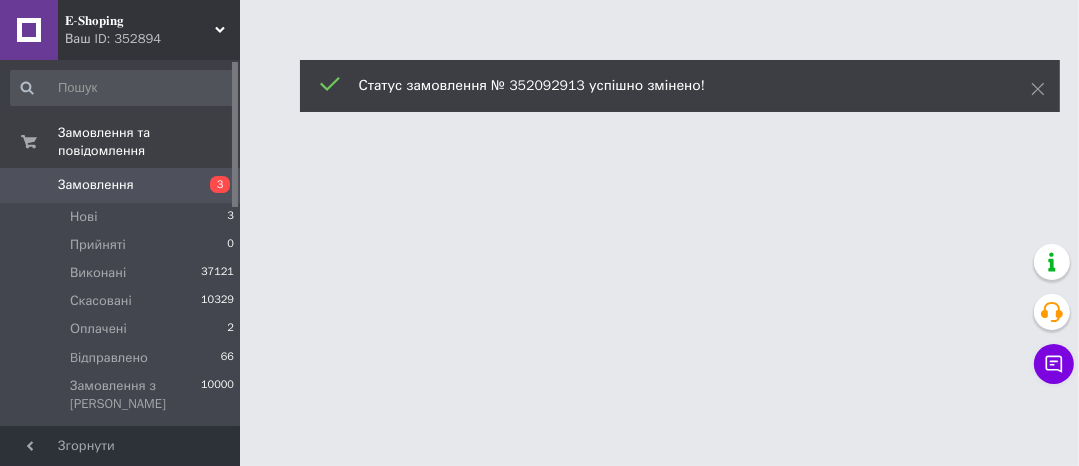 scroll, scrollTop: 0, scrollLeft: 0, axis: both 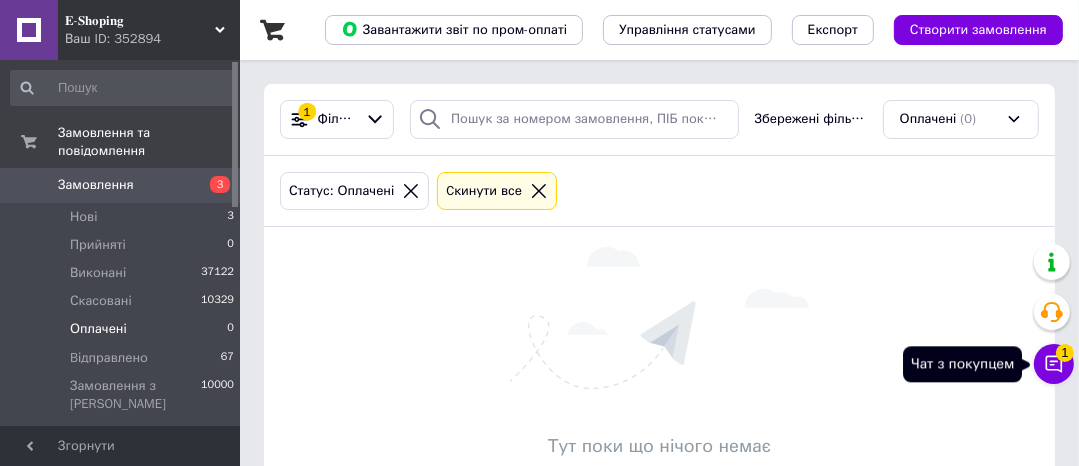 click 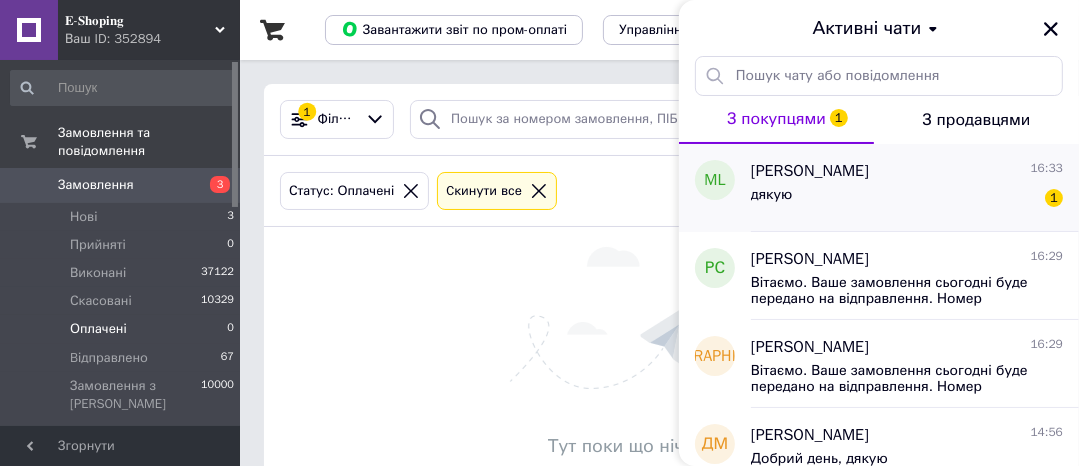 click on "дякую 1" at bounding box center [907, 199] 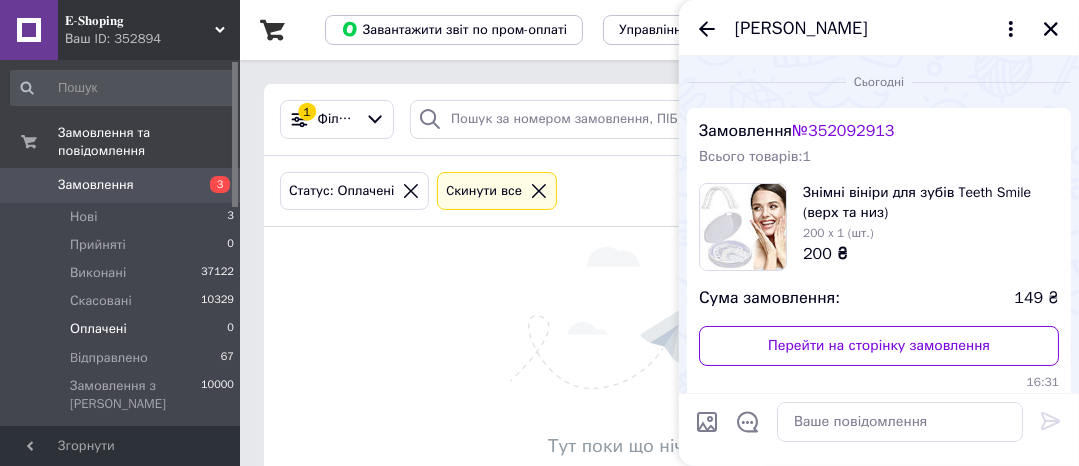 scroll, scrollTop: 220, scrollLeft: 0, axis: vertical 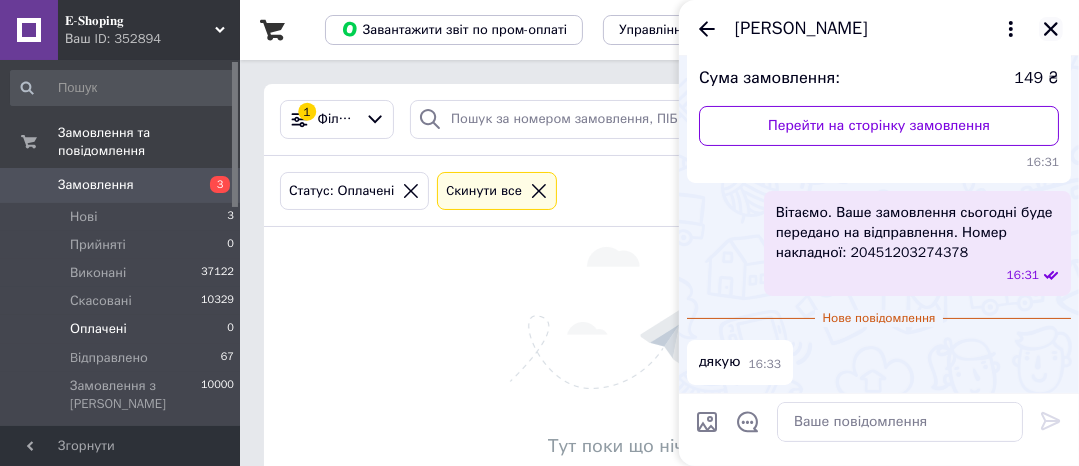 click 